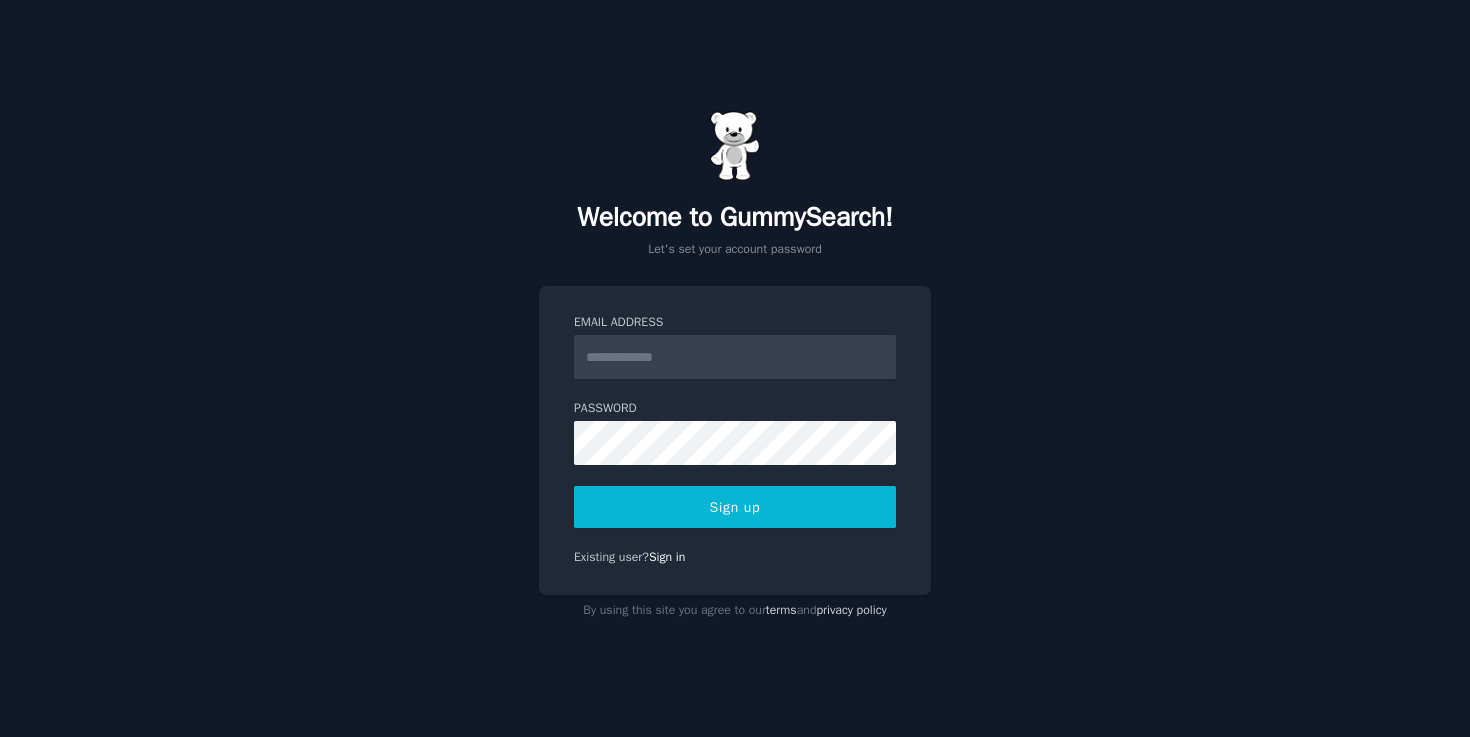 scroll, scrollTop: 0, scrollLeft: 0, axis: both 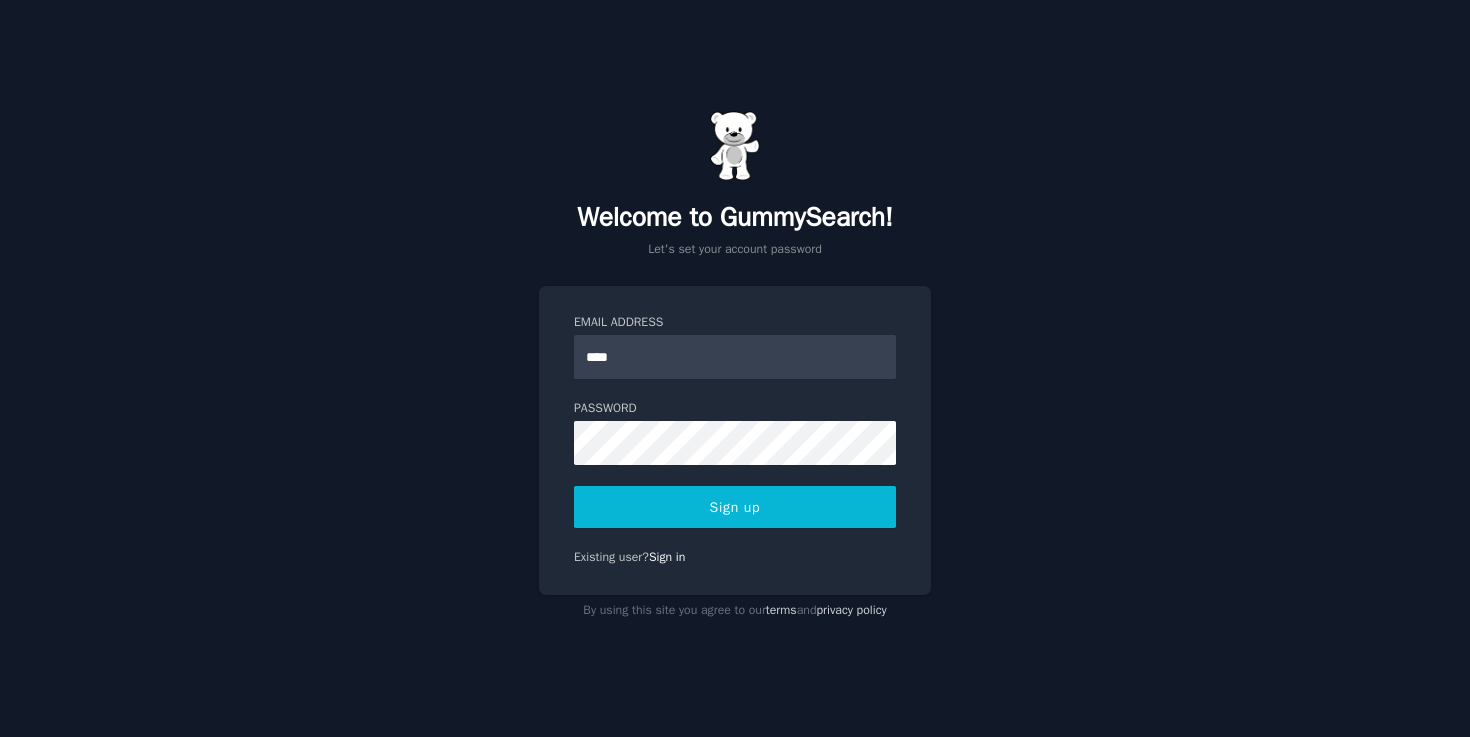 type on "**********" 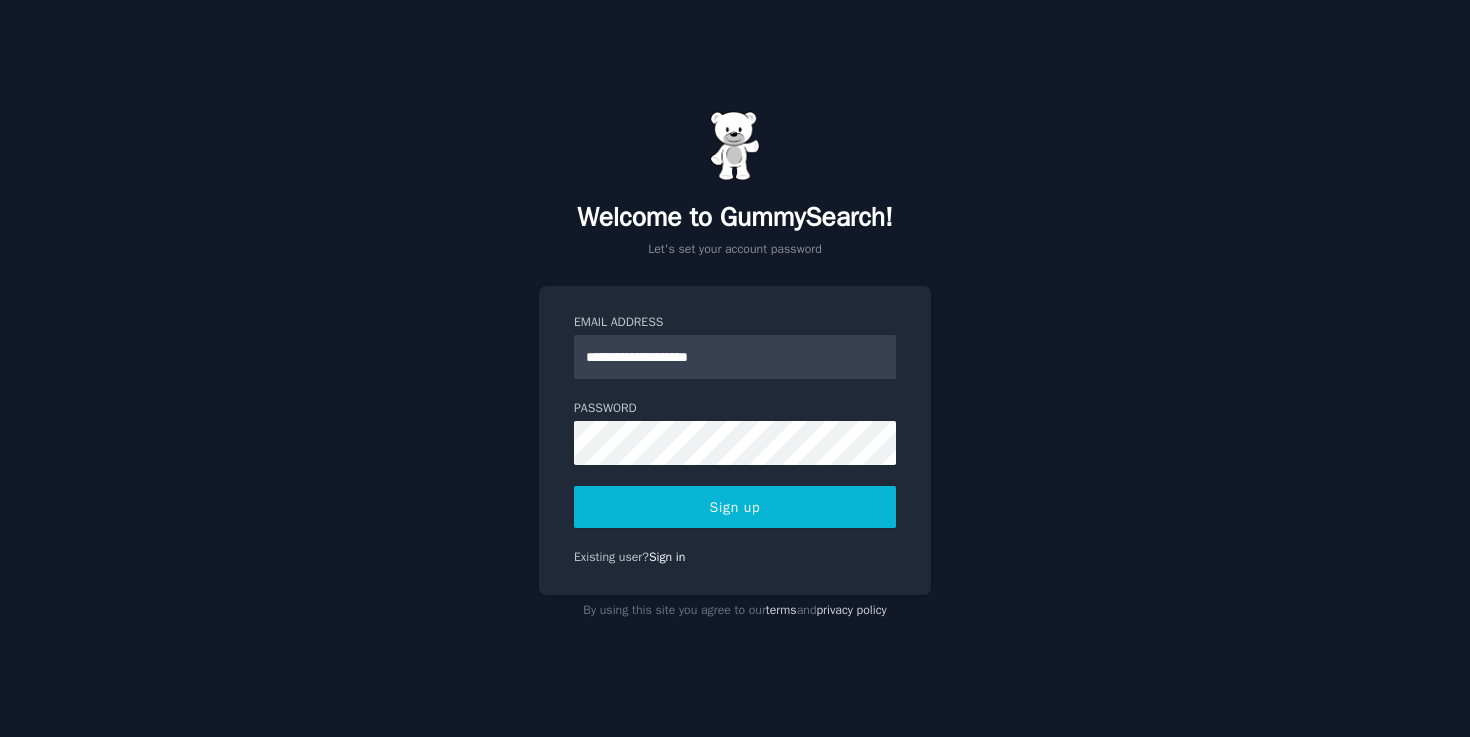 click on "Sign up" at bounding box center [735, 507] 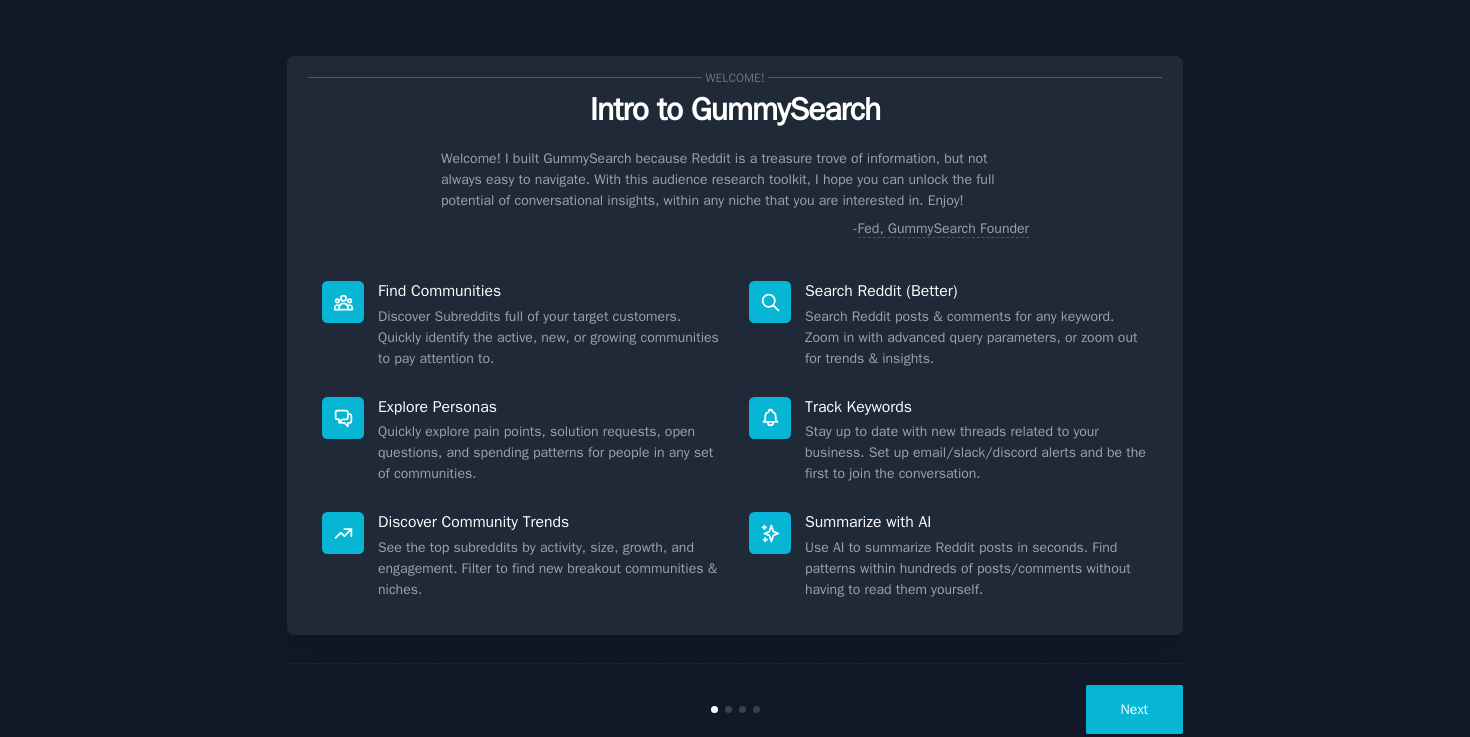 scroll, scrollTop: 0, scrollLeft: 0, axis: both 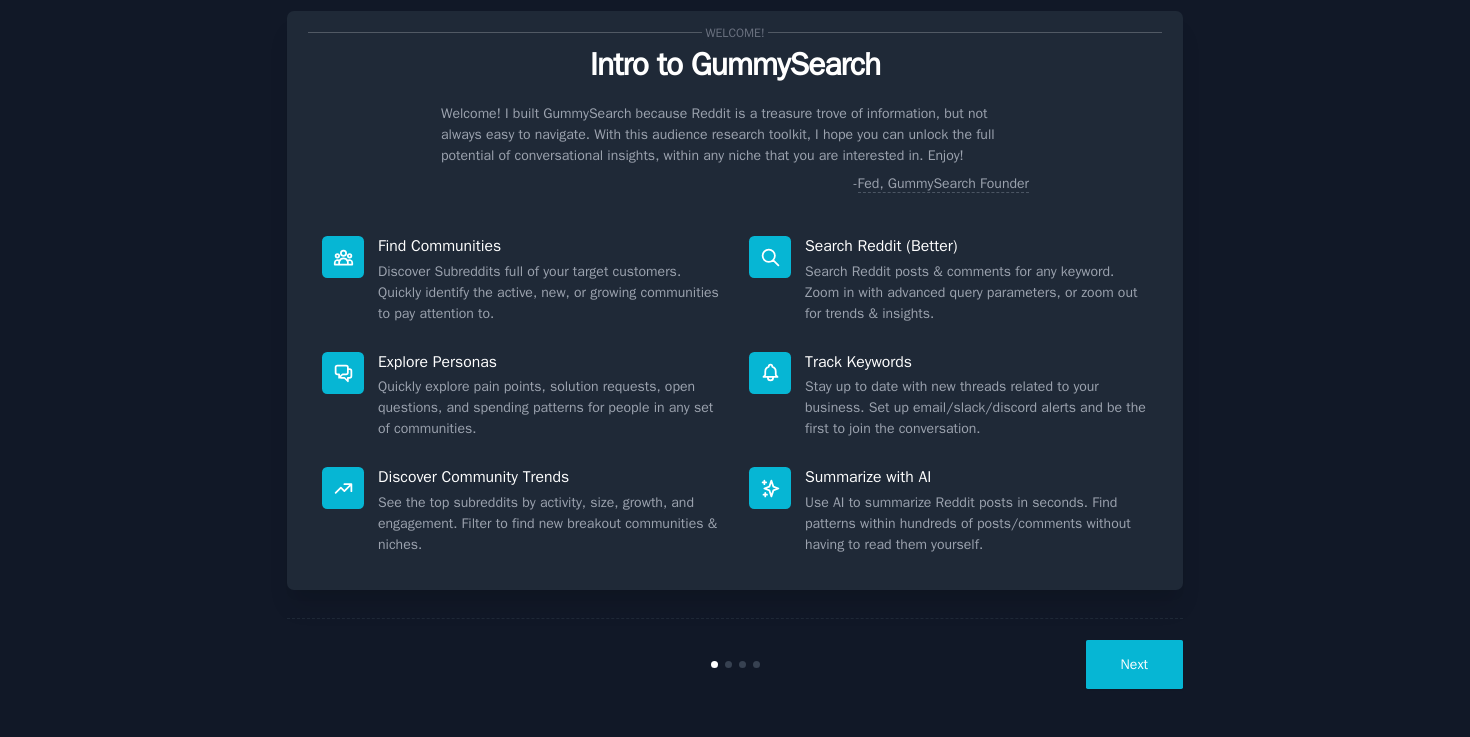 click on "Next" at bounding box center [1134, 664] 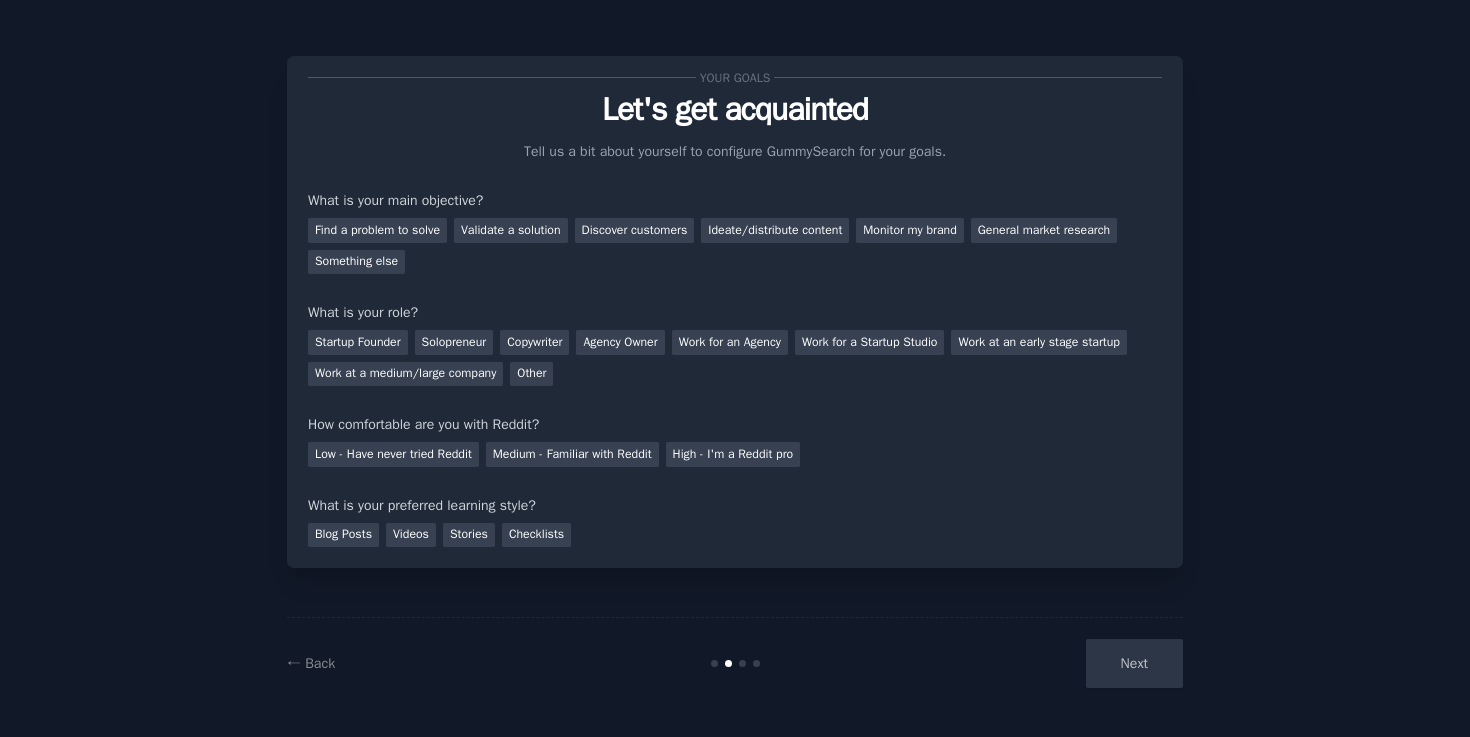scroll, scrollTop: 0, scrollLeft: 0, axis: both 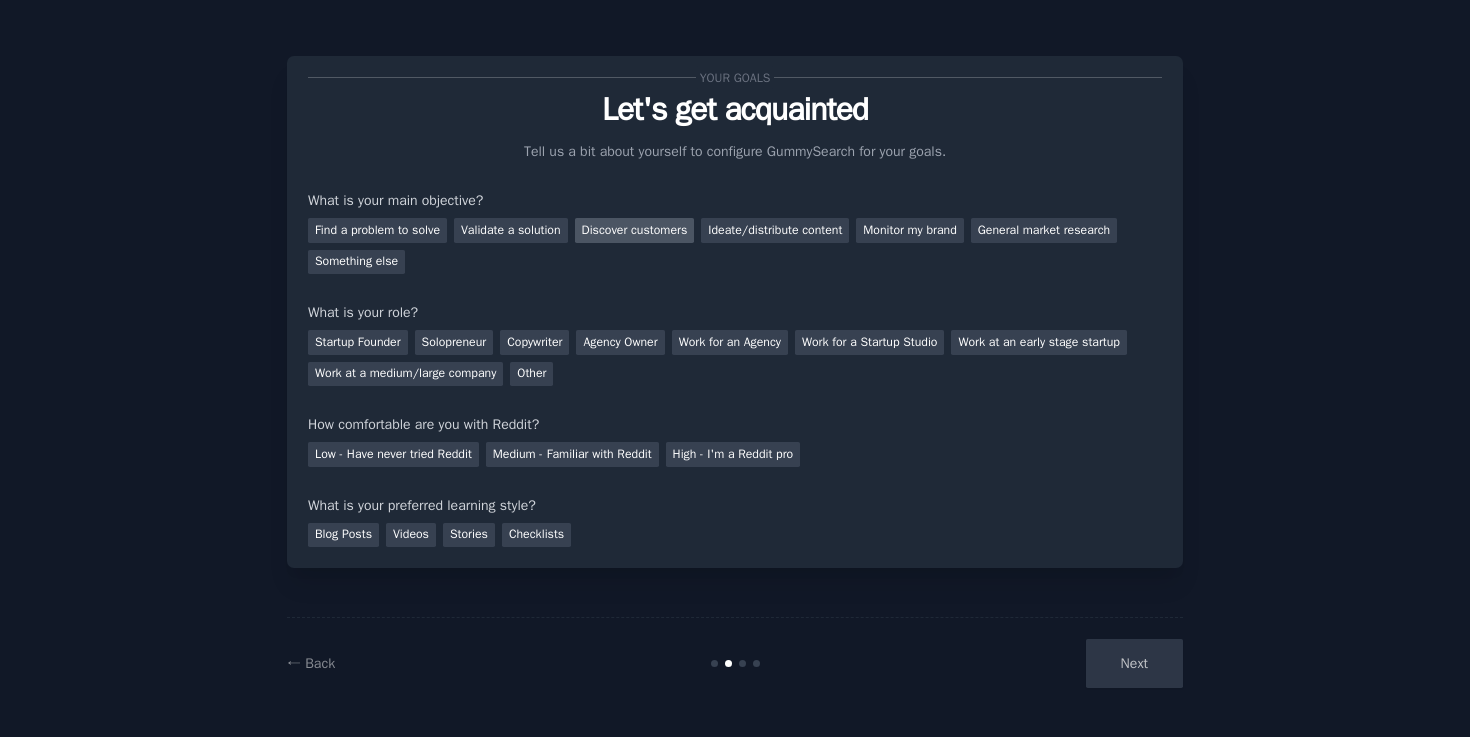 click on "Discover customers" at bounding box center (635, 230) 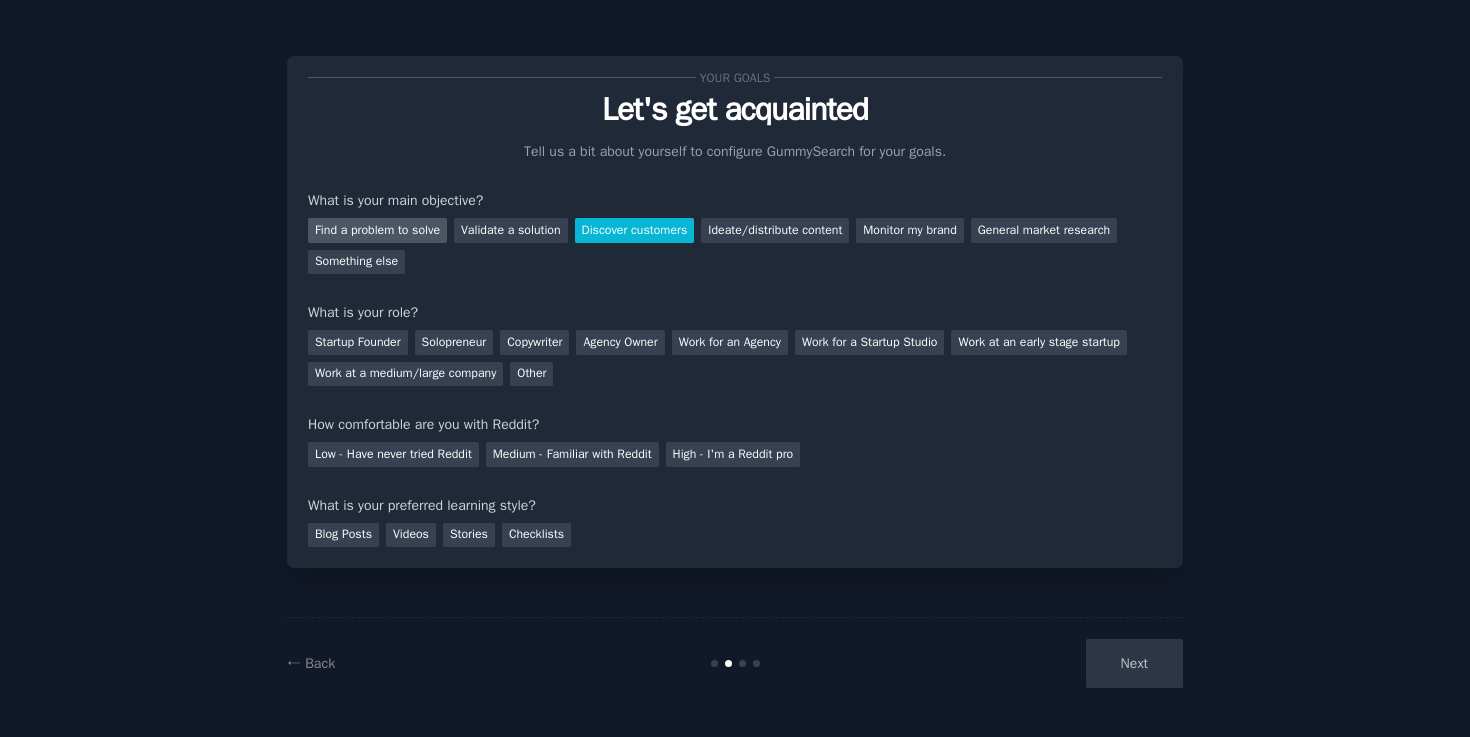 click on "Find a problem to solve" at bounding box center (377, 230) 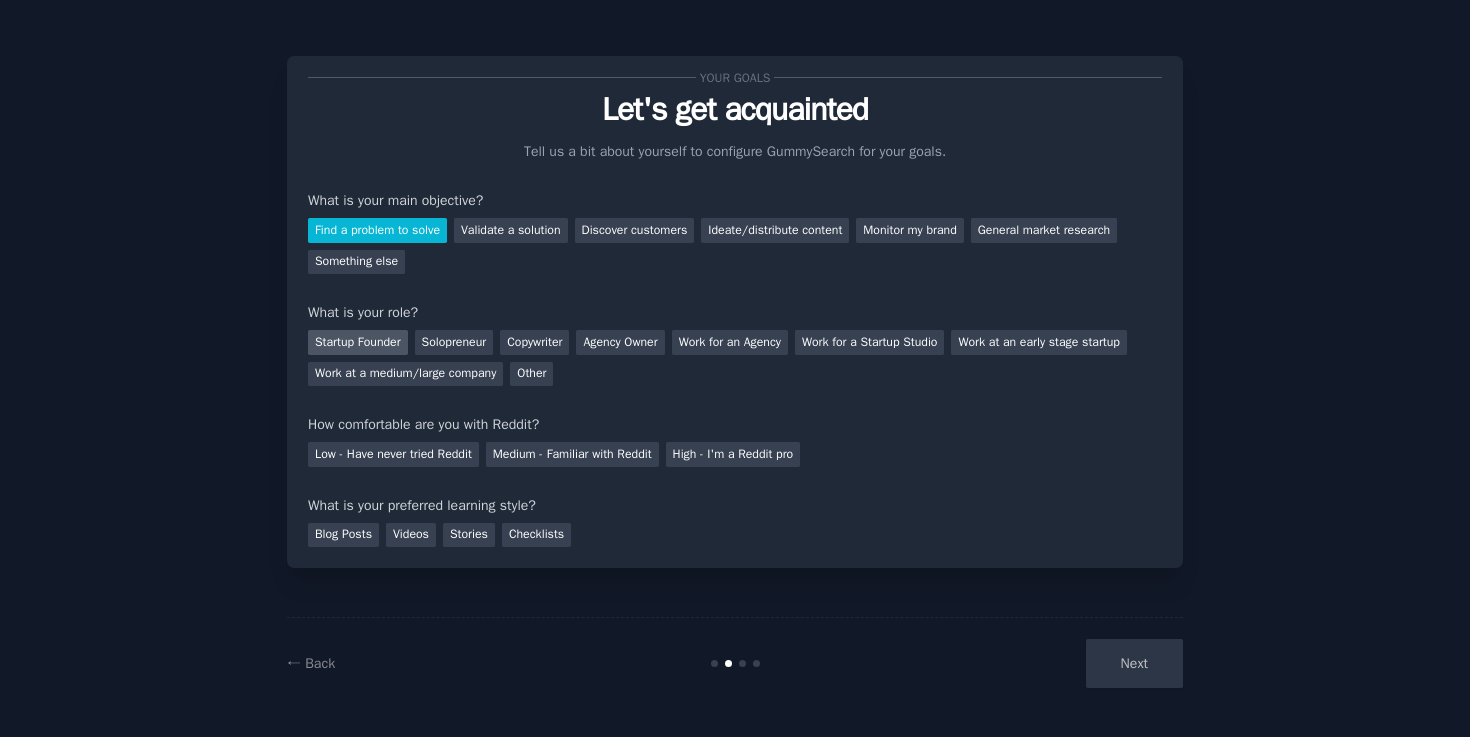 click on "Startup Founder" at bounding box center [358, 342] 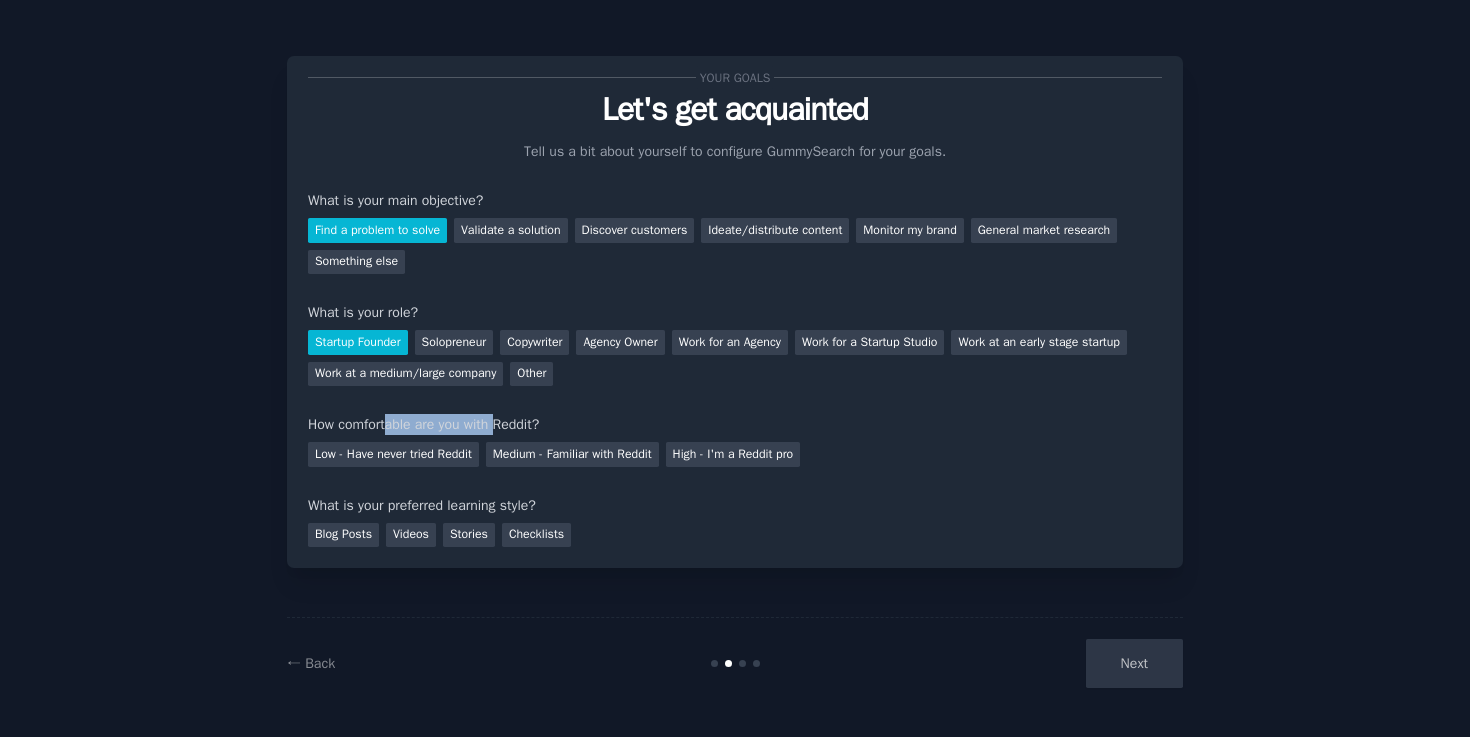 drag, startPoint x: 396, startPoint y: 422, endPoint x: 514, endPoint y: 422, distance: 118 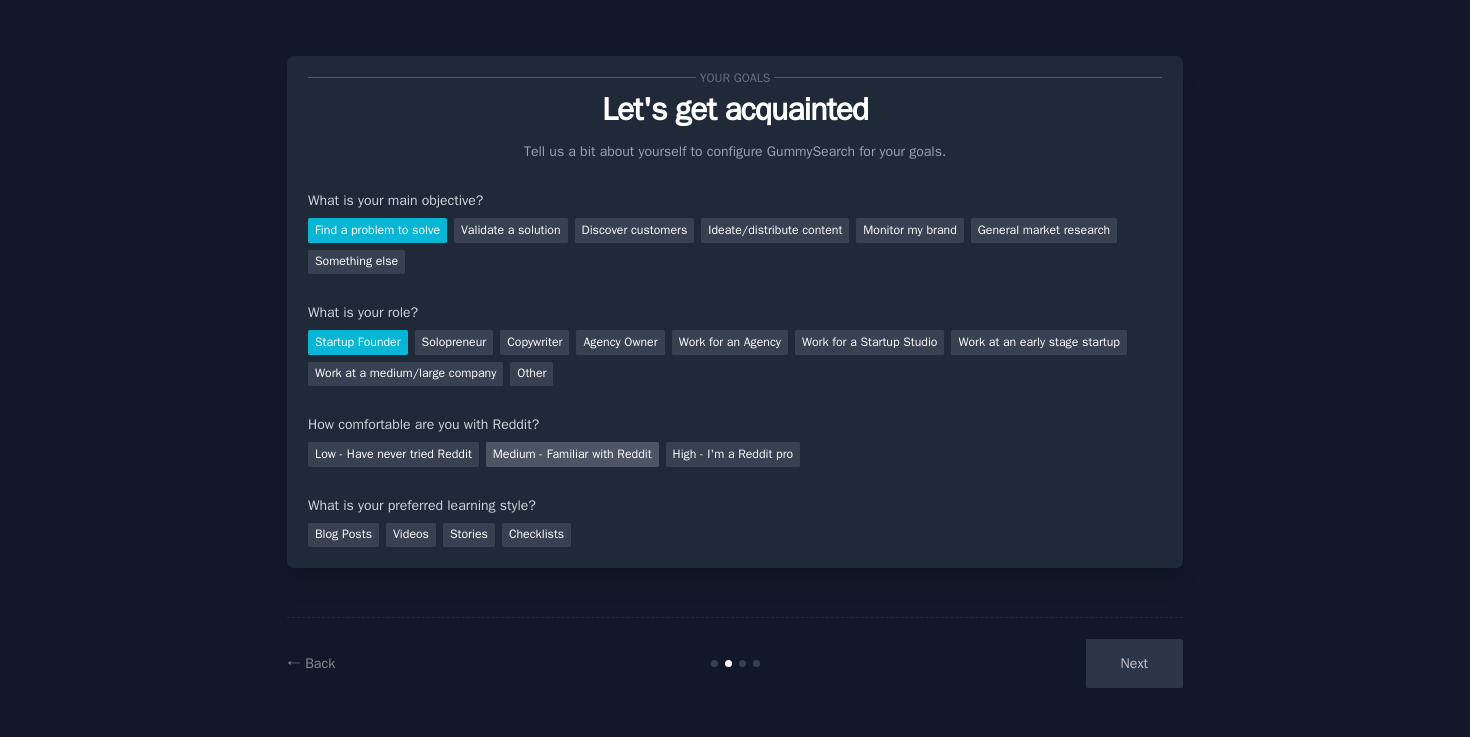 click on "Medium - Familiar with Reddit" at bounding box center [572, 454] 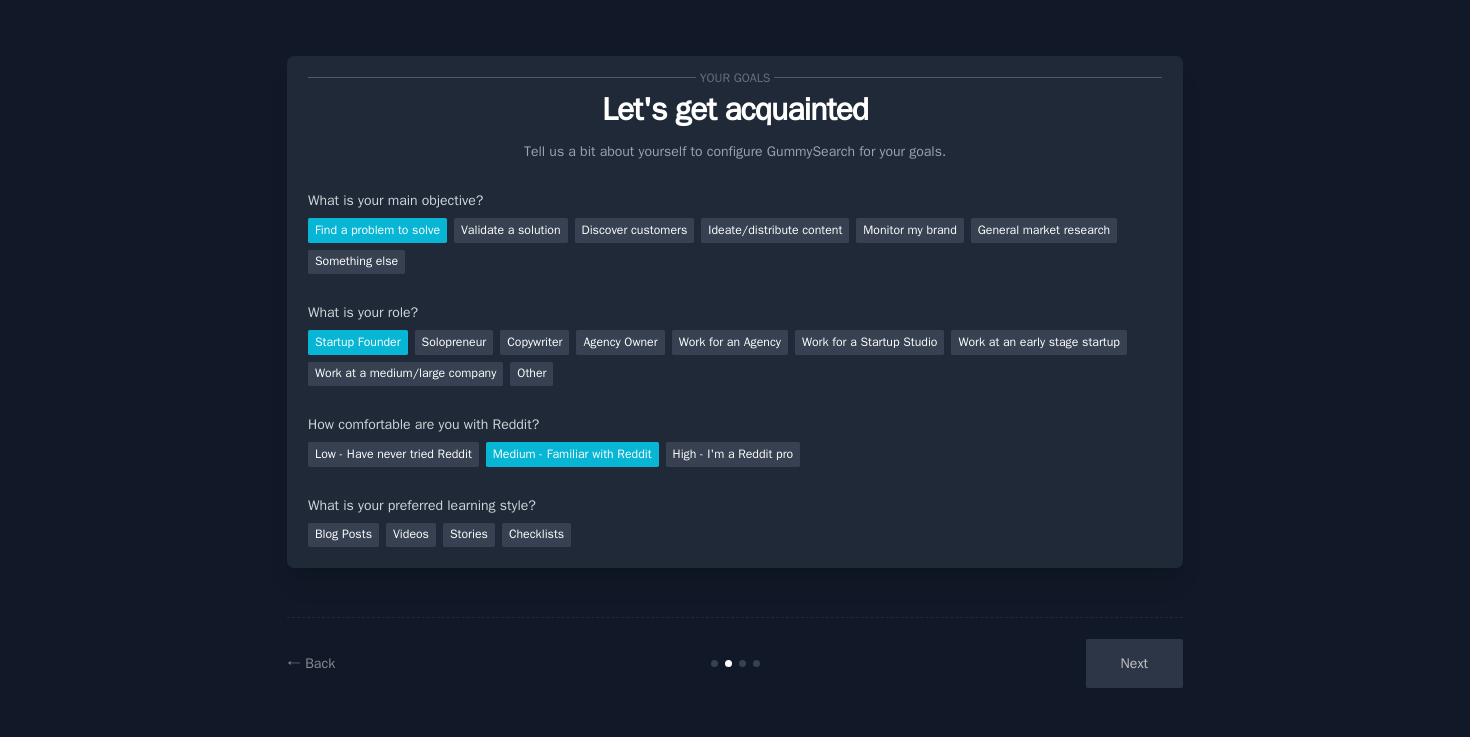 click on "Low - Have never tried Reddit Medium - Familiar with Reddit High - I'm a Reddit pro" at bounding box center (735, 451) 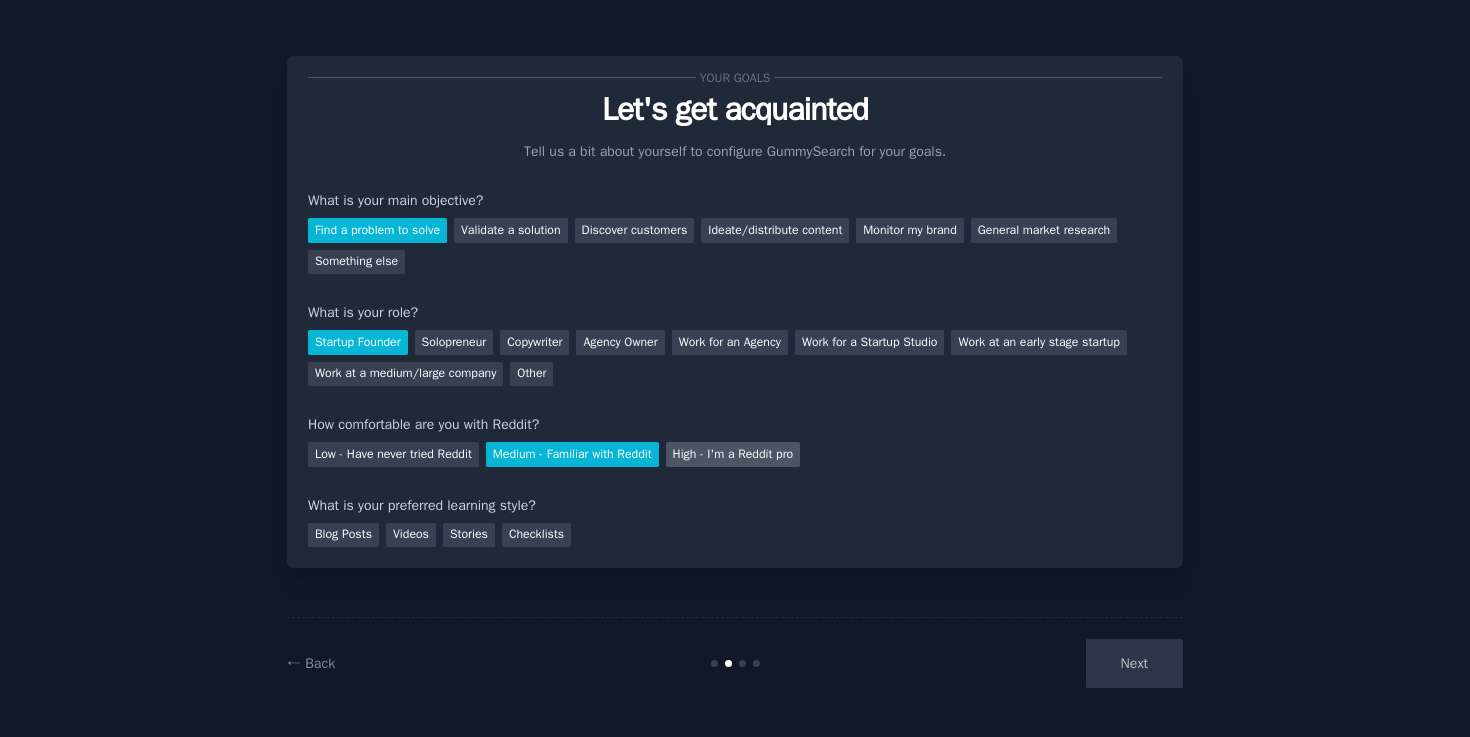click on "High - I'm a Reddit pro" at bounding box center [733, 454] 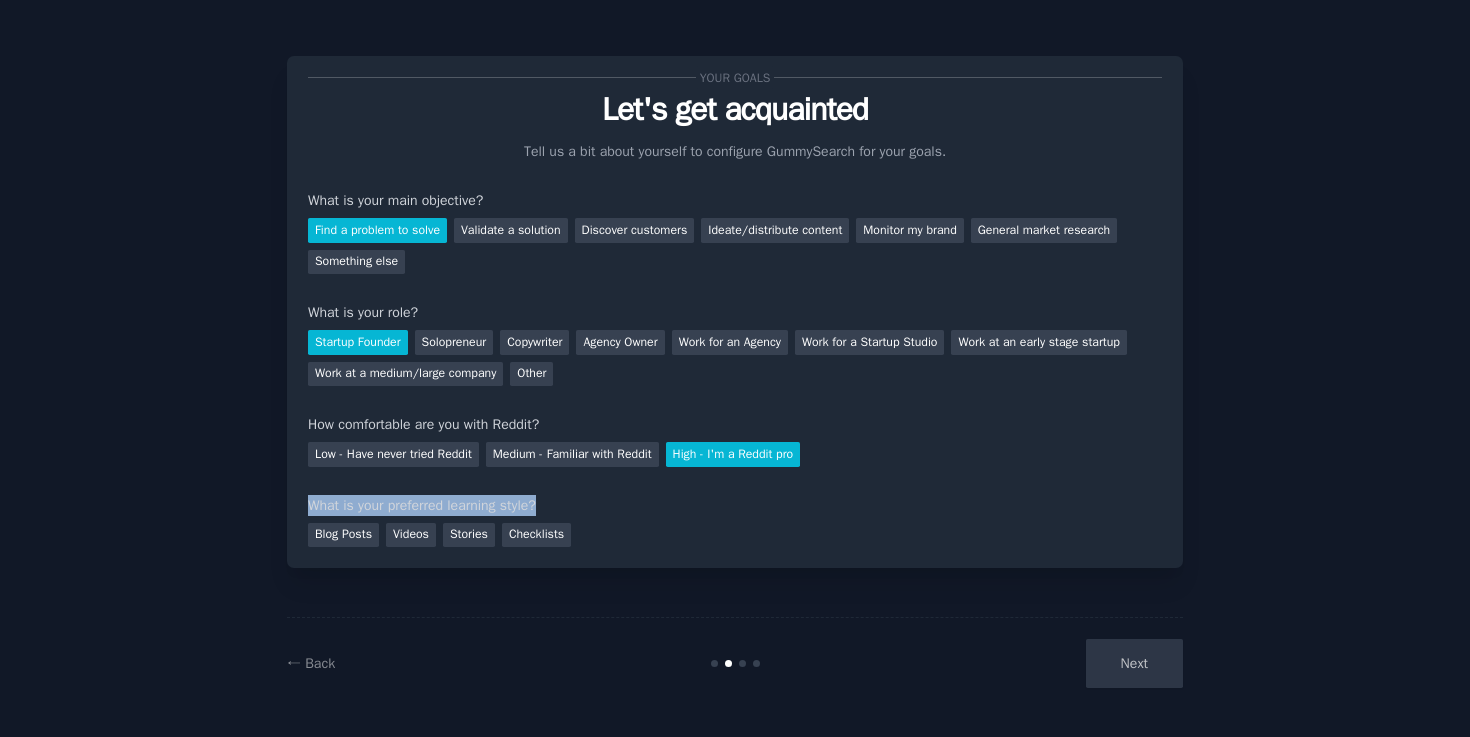 drag, startPoint x: 598, startPoint y: 494, endPoint x: 601, endPoint y: 511, distance: 17.262676 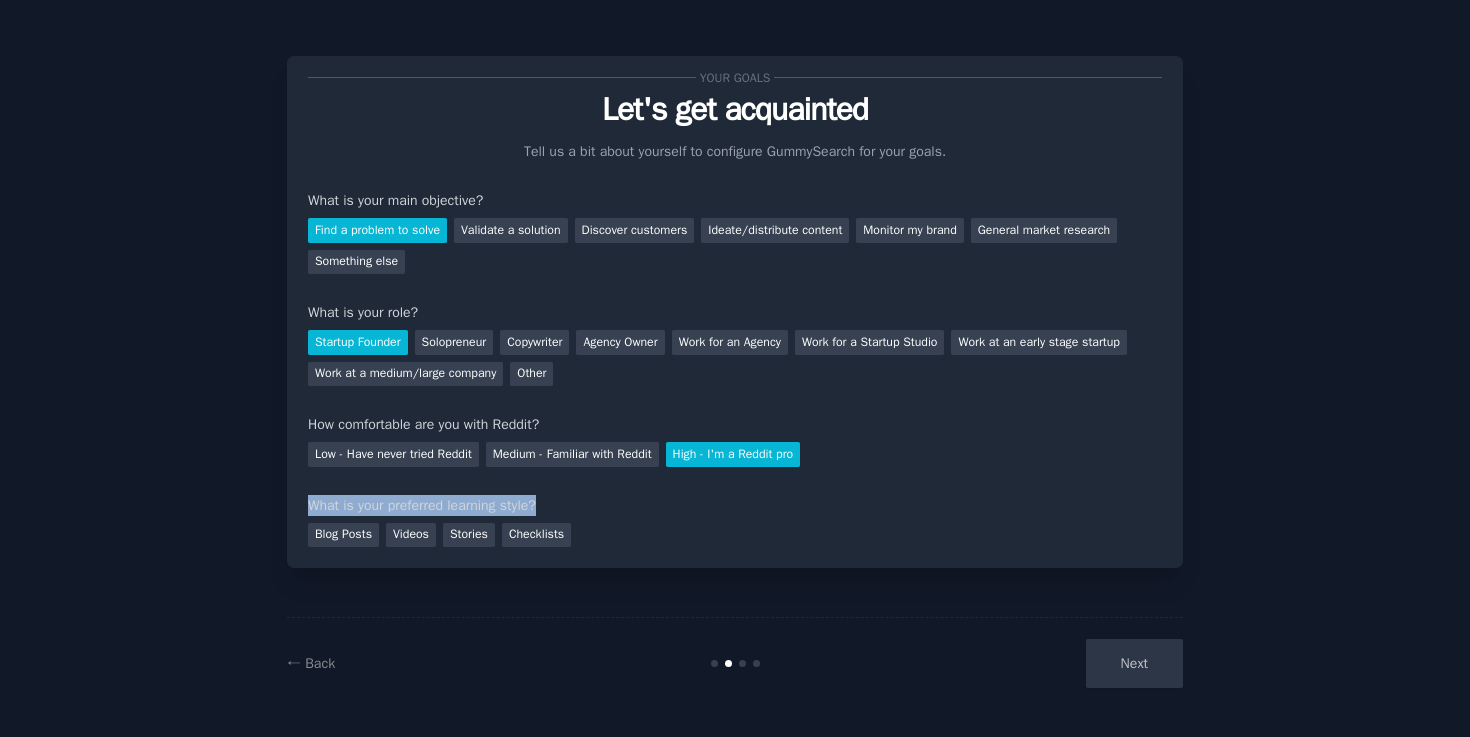 drag, startPoint x: 601, startPoint y: 511, endPoint x: 591, endPoint y: 490, distance: 23.259407 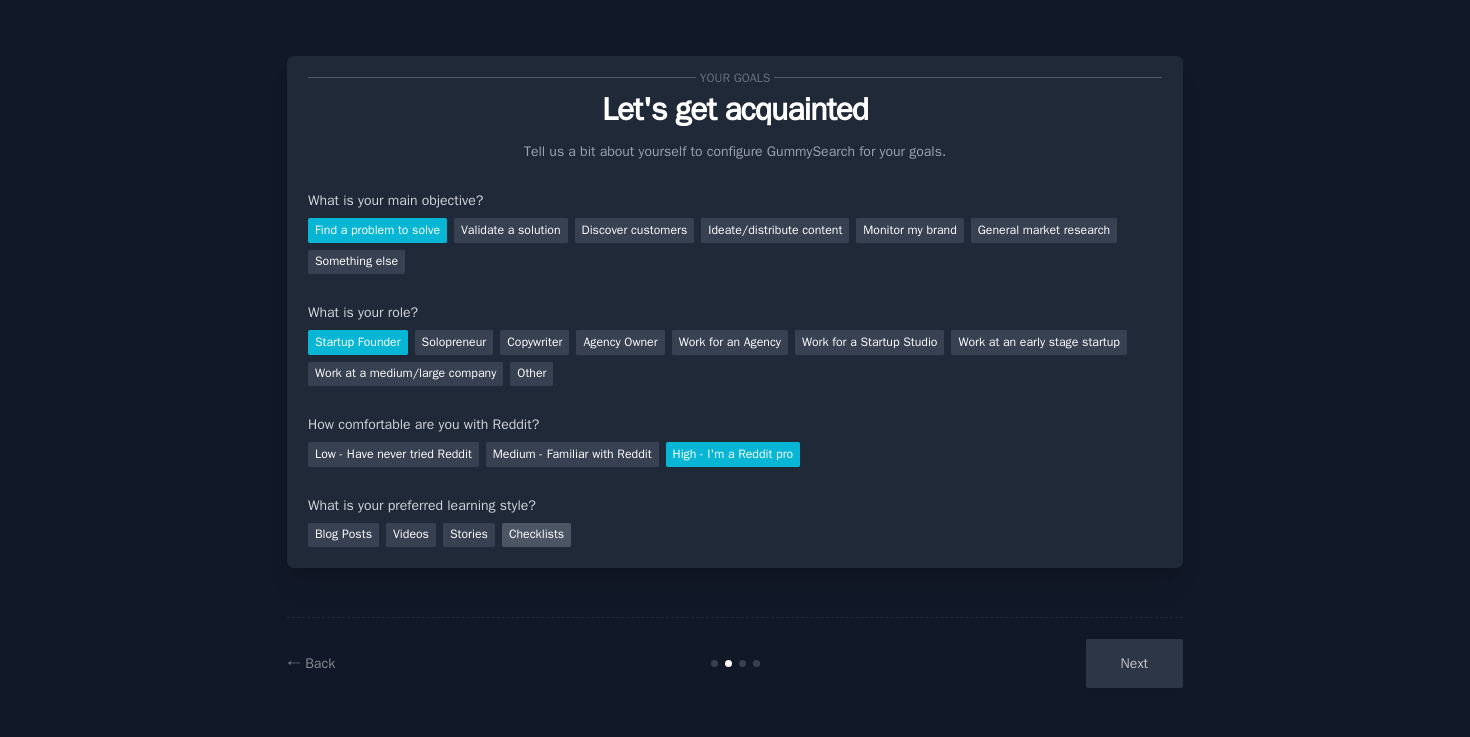 click on "Checklists" at bounding box center [536, 535] 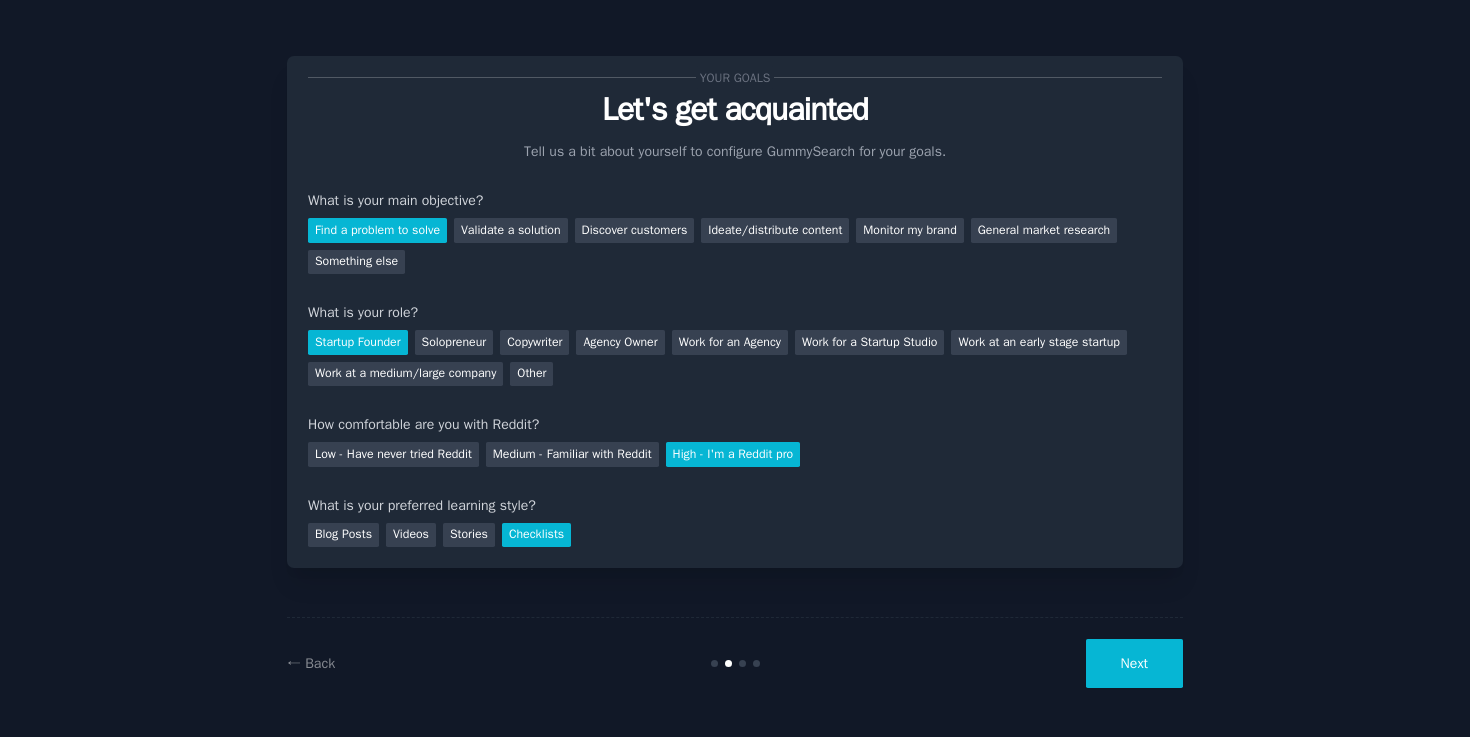click on "Next" at bounding box center (1134, 663) 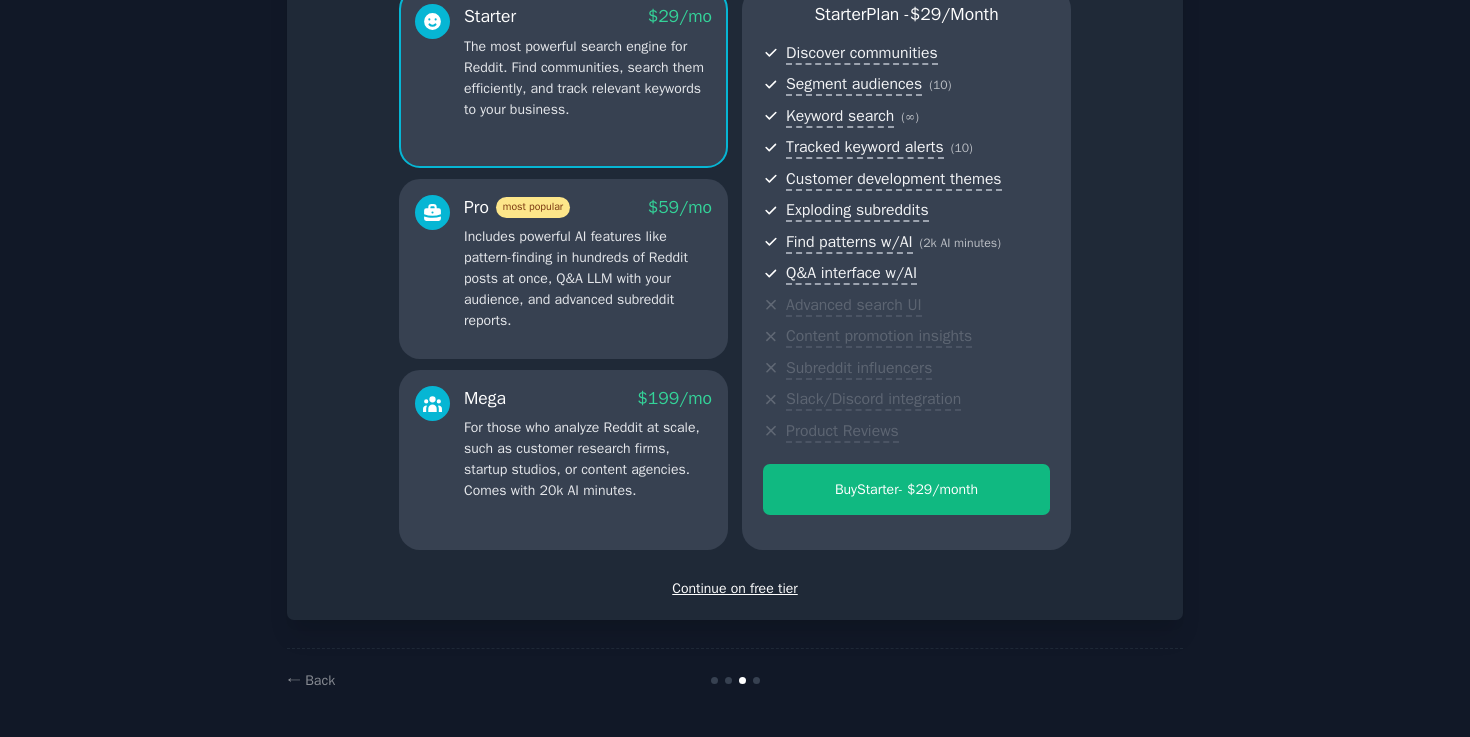 click on "Continue on free tier" at bounding box center (735, 588) 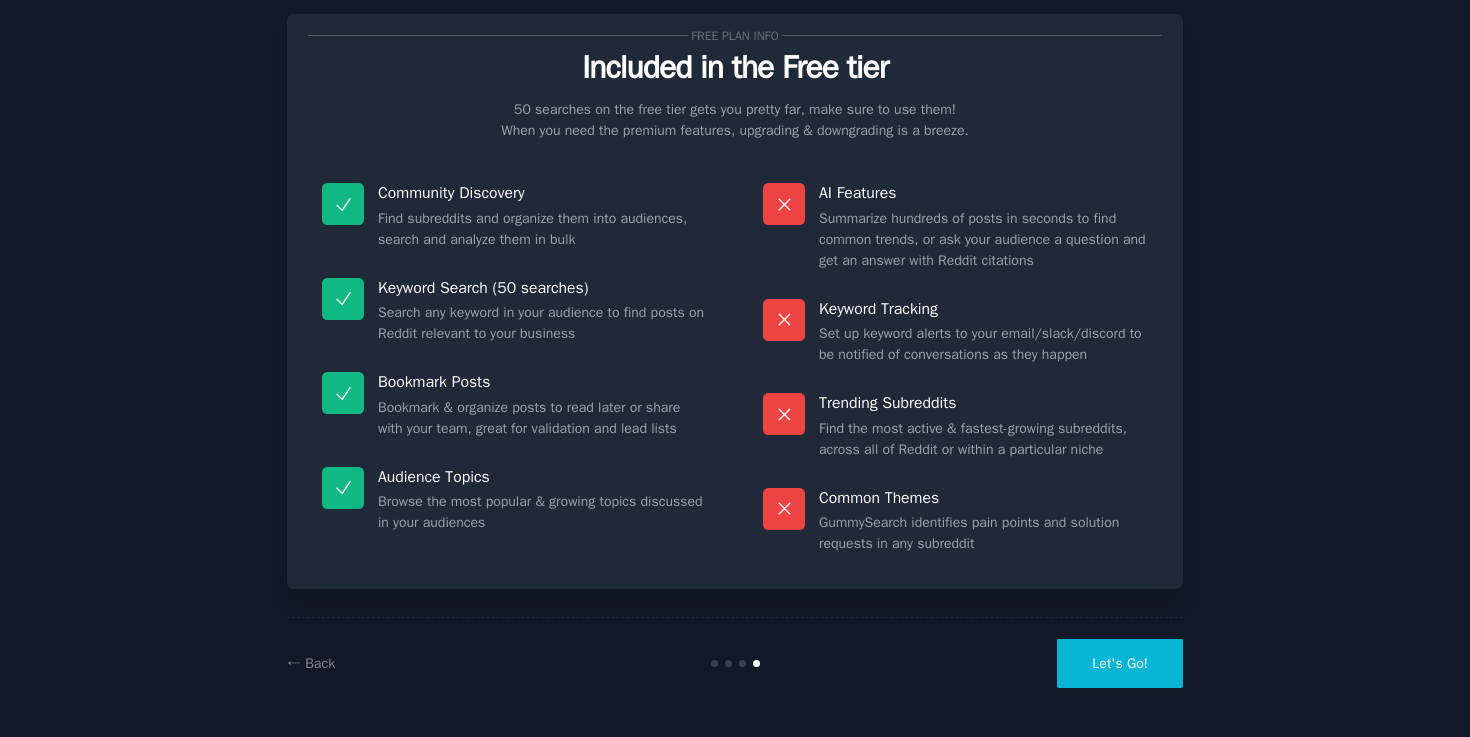 scroll, scrollTop: 42, scrollLeft: 0, axis: vertical 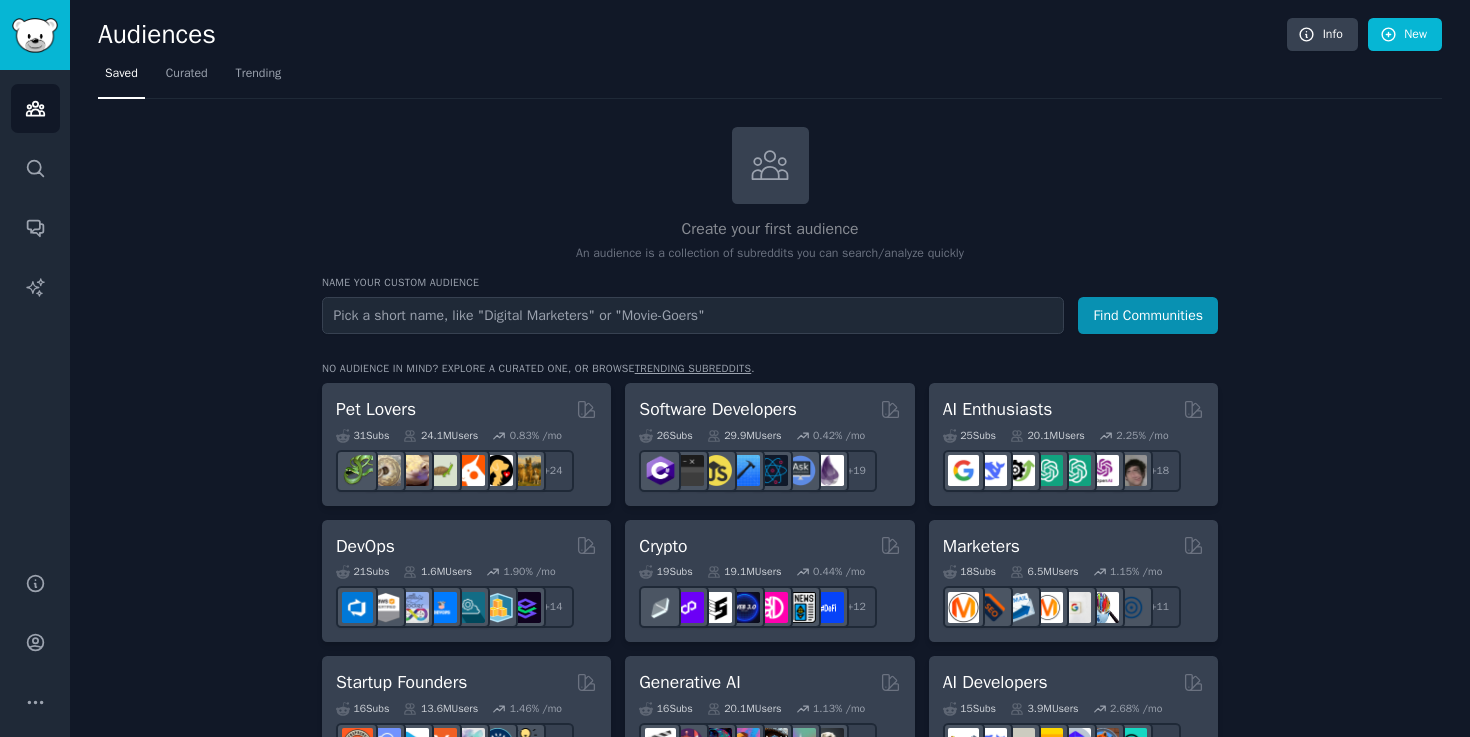 click at bounding box center (693, 315) 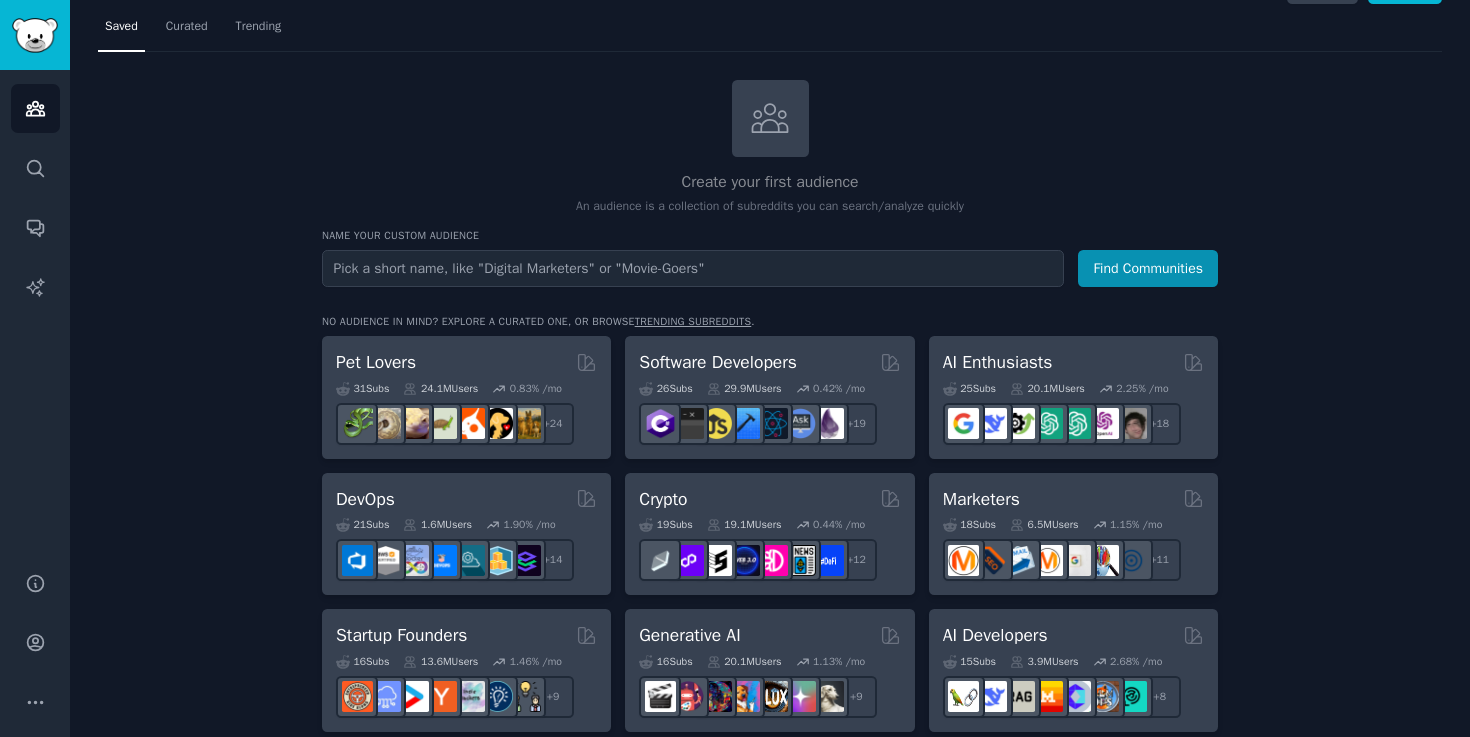 scroll, scrollTop: 62, scrollLeft: 0, axis: vertical 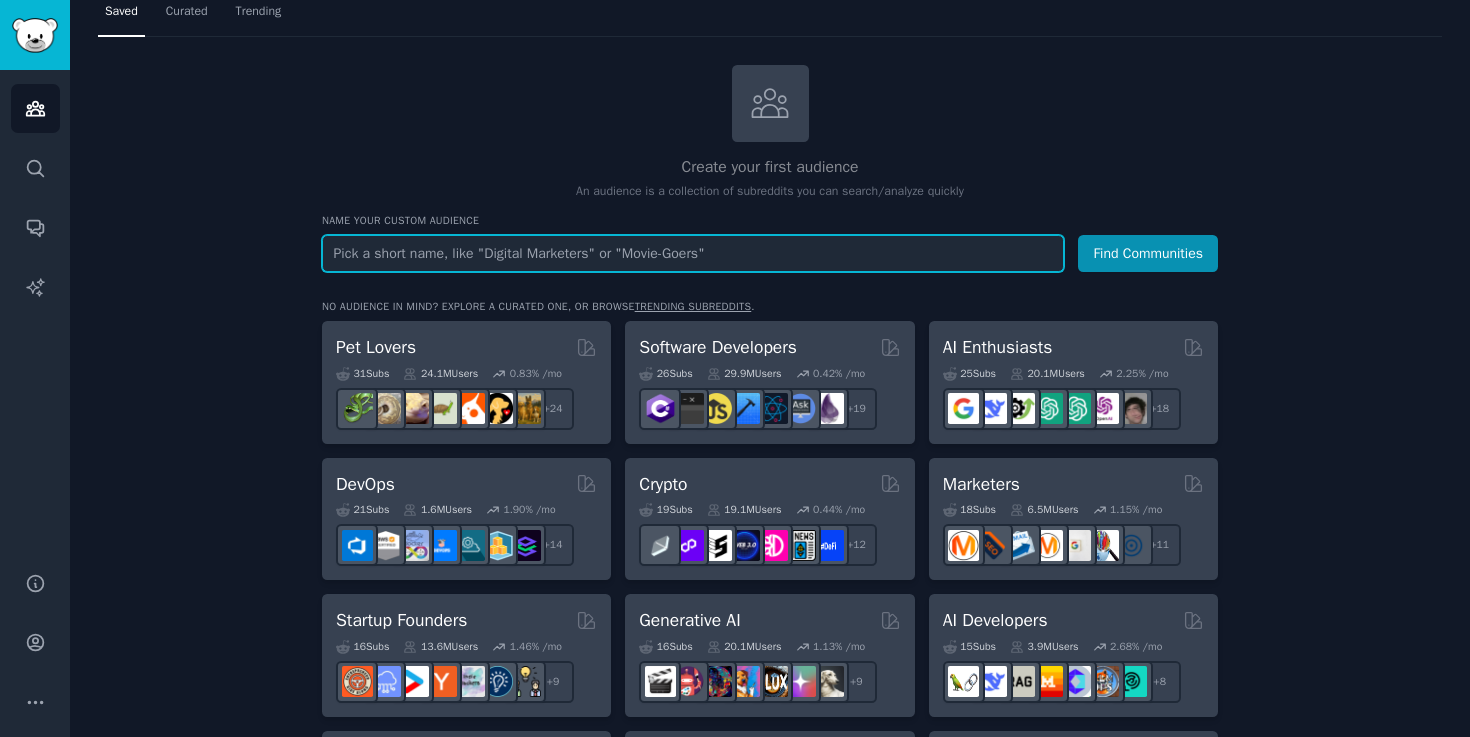 paste on "r/Indian_Academia" 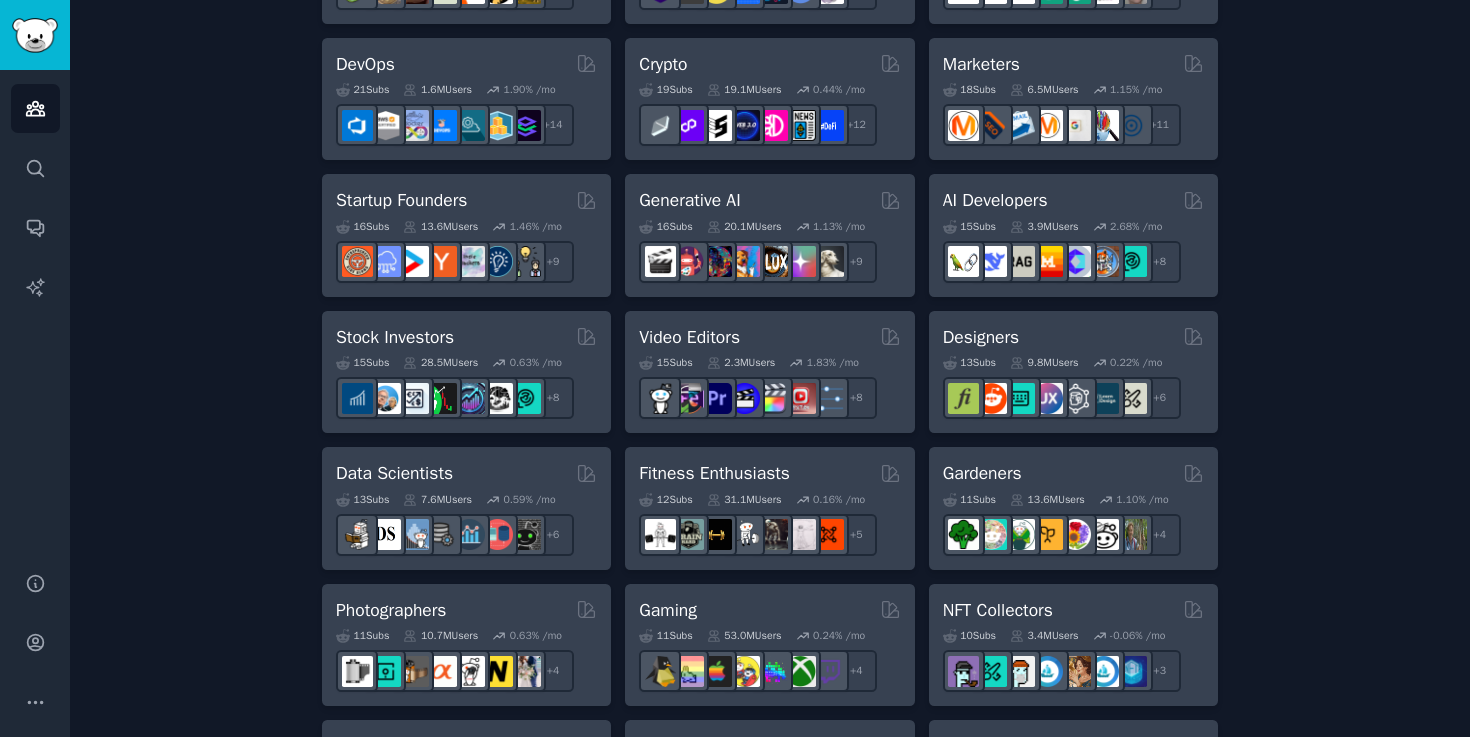 scroll, scrollTop: 0, scrollLeft: 0, axis: both 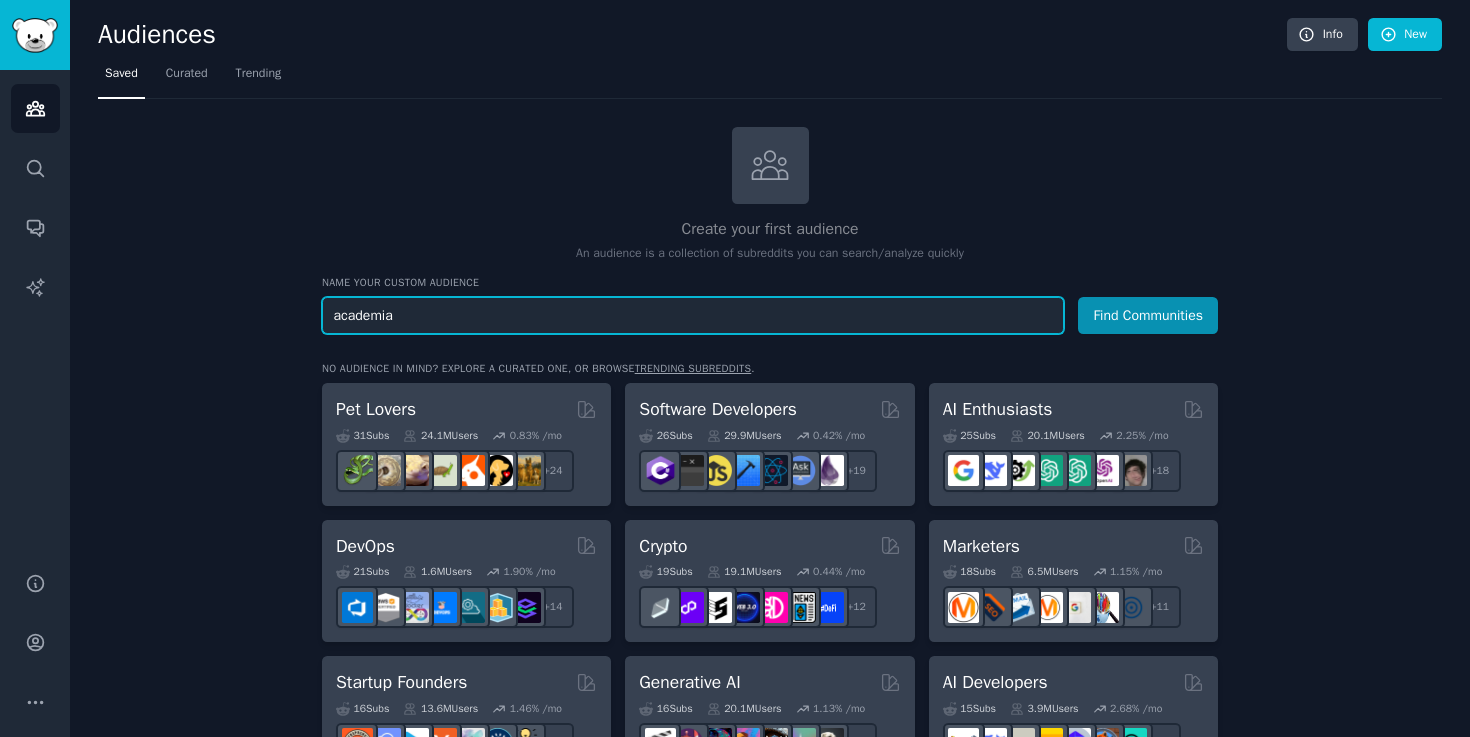 type on "academia" 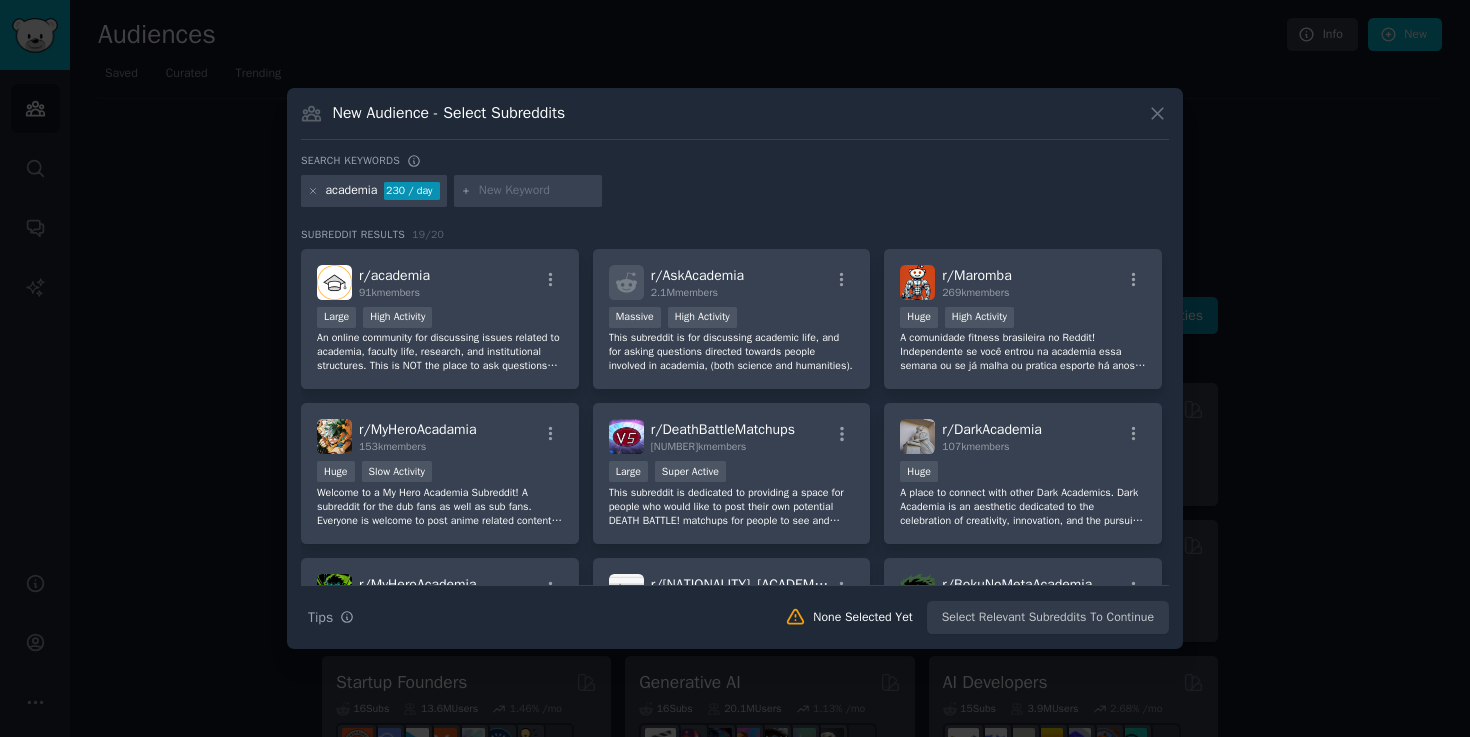 click at bounding box center (537, 191) 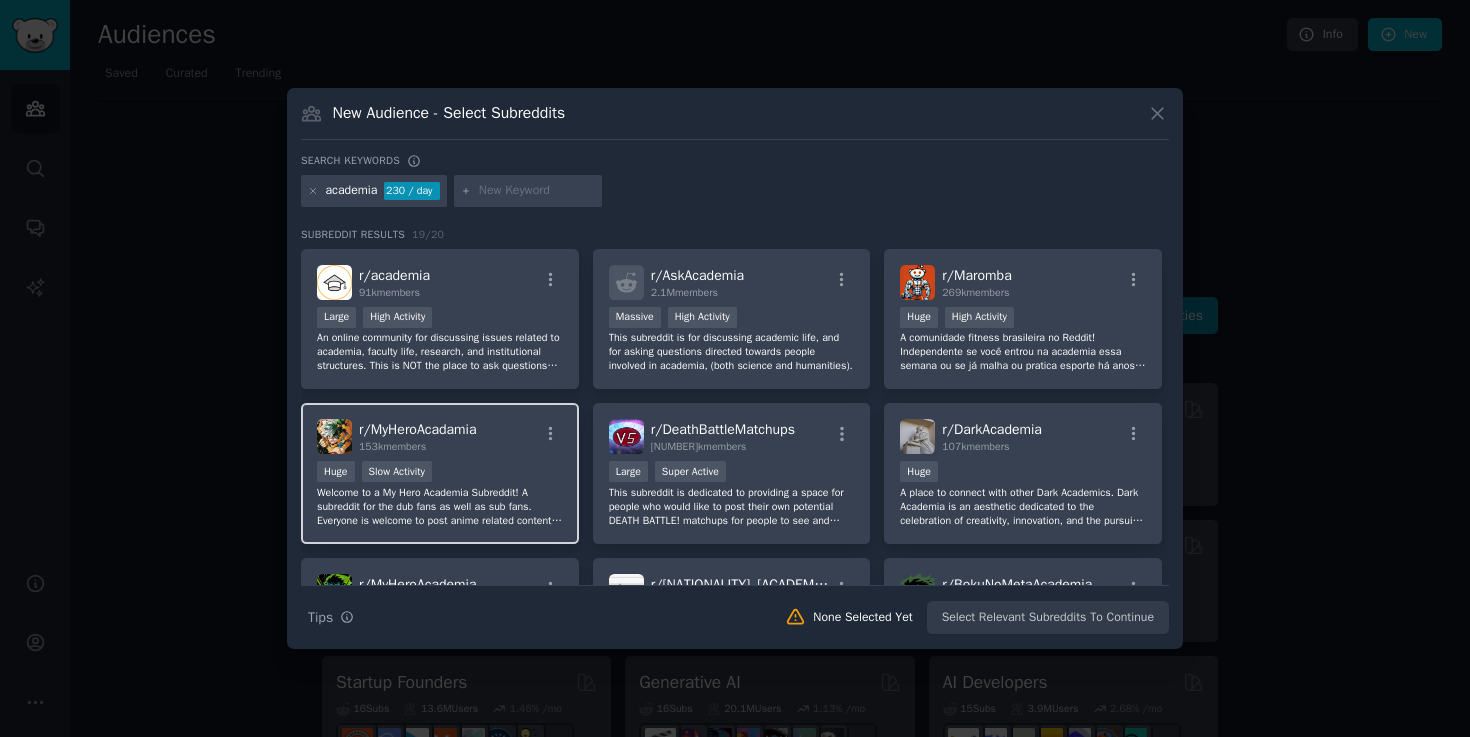 click on "r/ MyHeroAcadamia 153k  members Huge Slow Activity Welcome to a My Hero Academia Subreddit! A subreddit for the dub fans as well as sub fans. Everyone is welcome to post anime related content. Feel free to create or post drawings, edits/clips, or whatever you like from my hero or related anime." at bounding box center [440, 473] 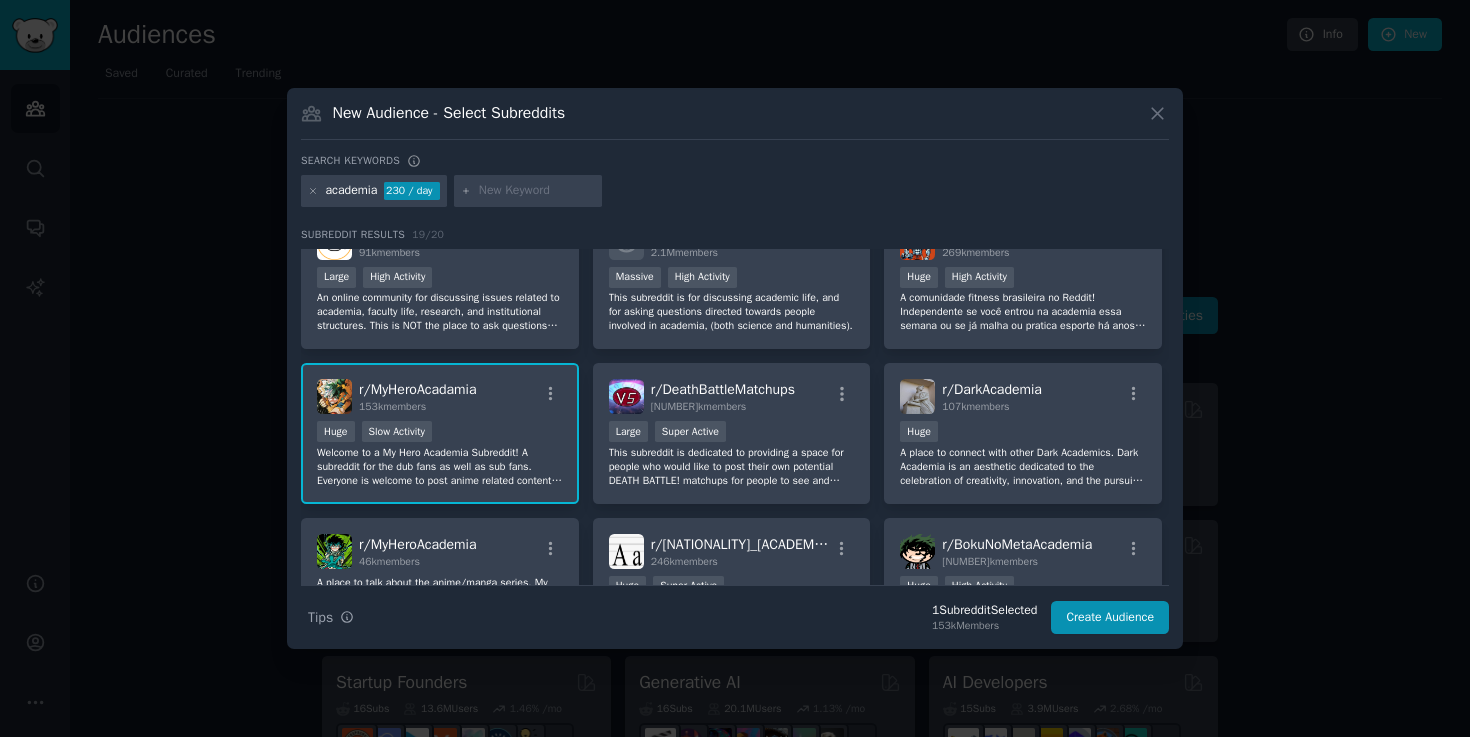 scroll, scrollTop: 0, scrollLeft: 0, axis: both 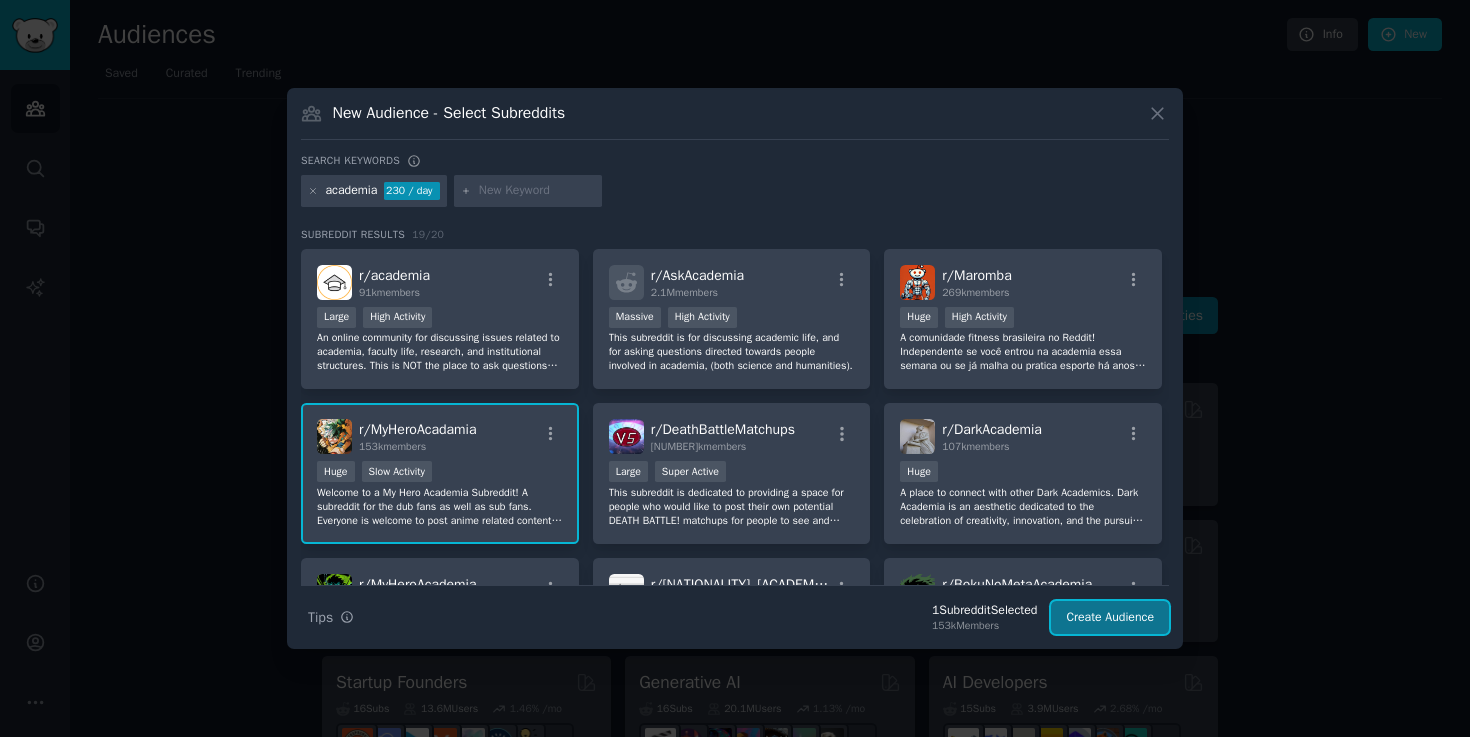 click on "Create Audience" at bounding box center [1110, 618] 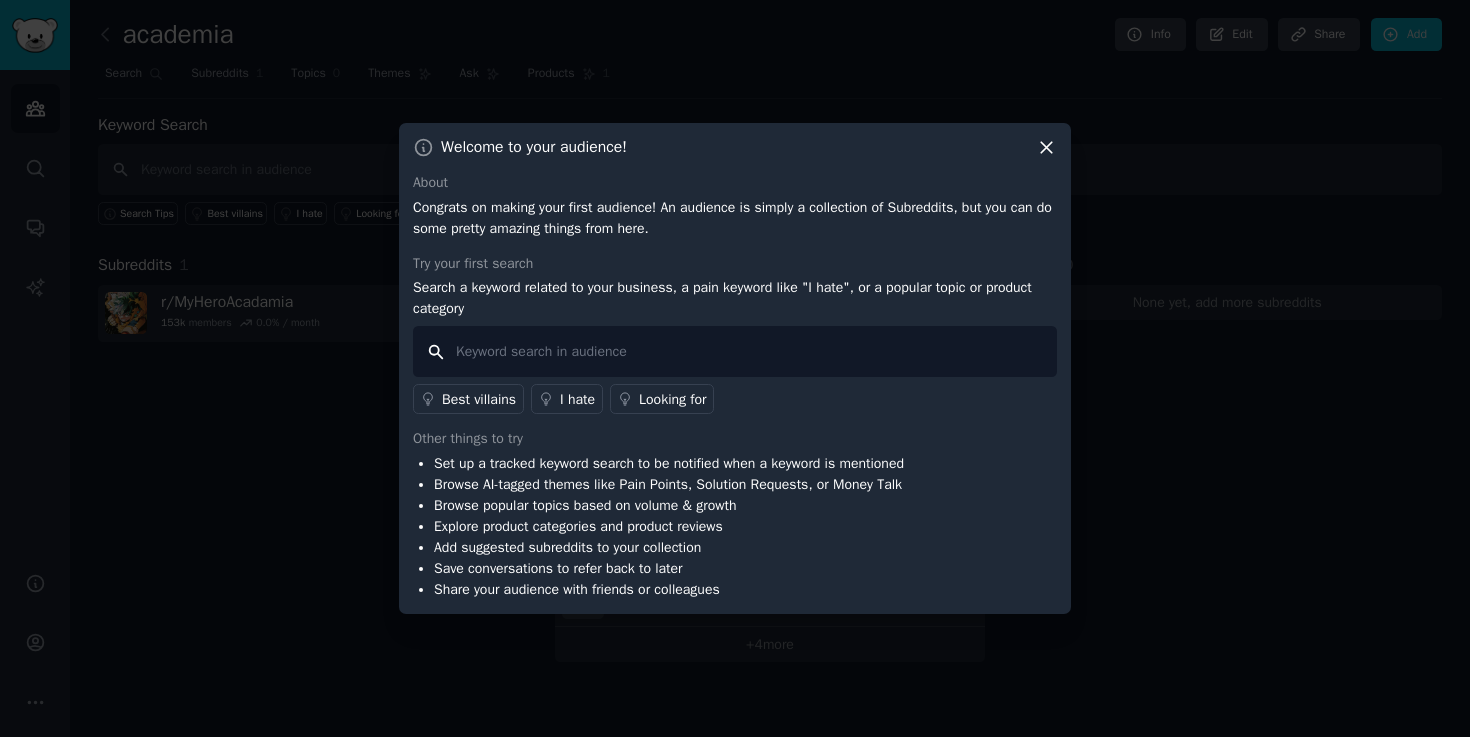 click at bounding box center (735, 351) 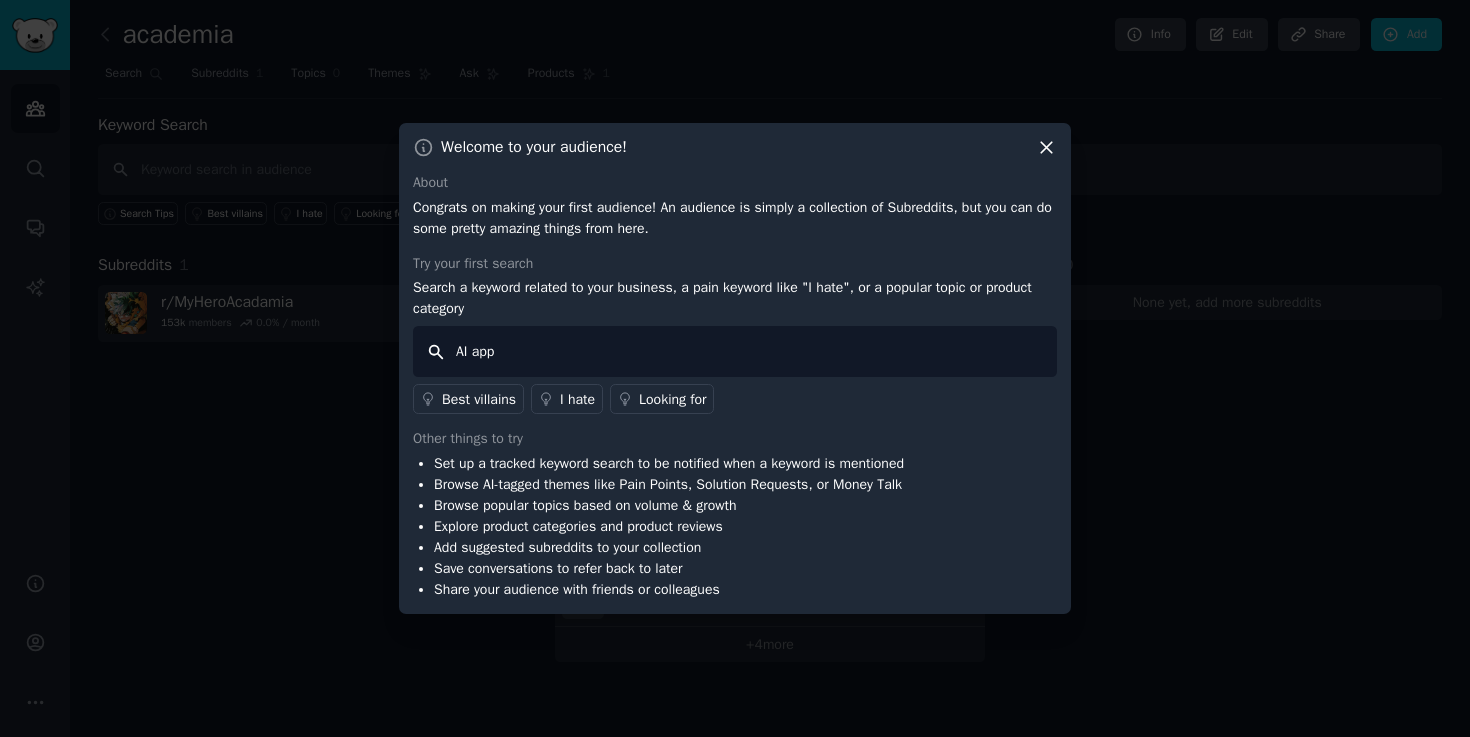 type on "AI app" 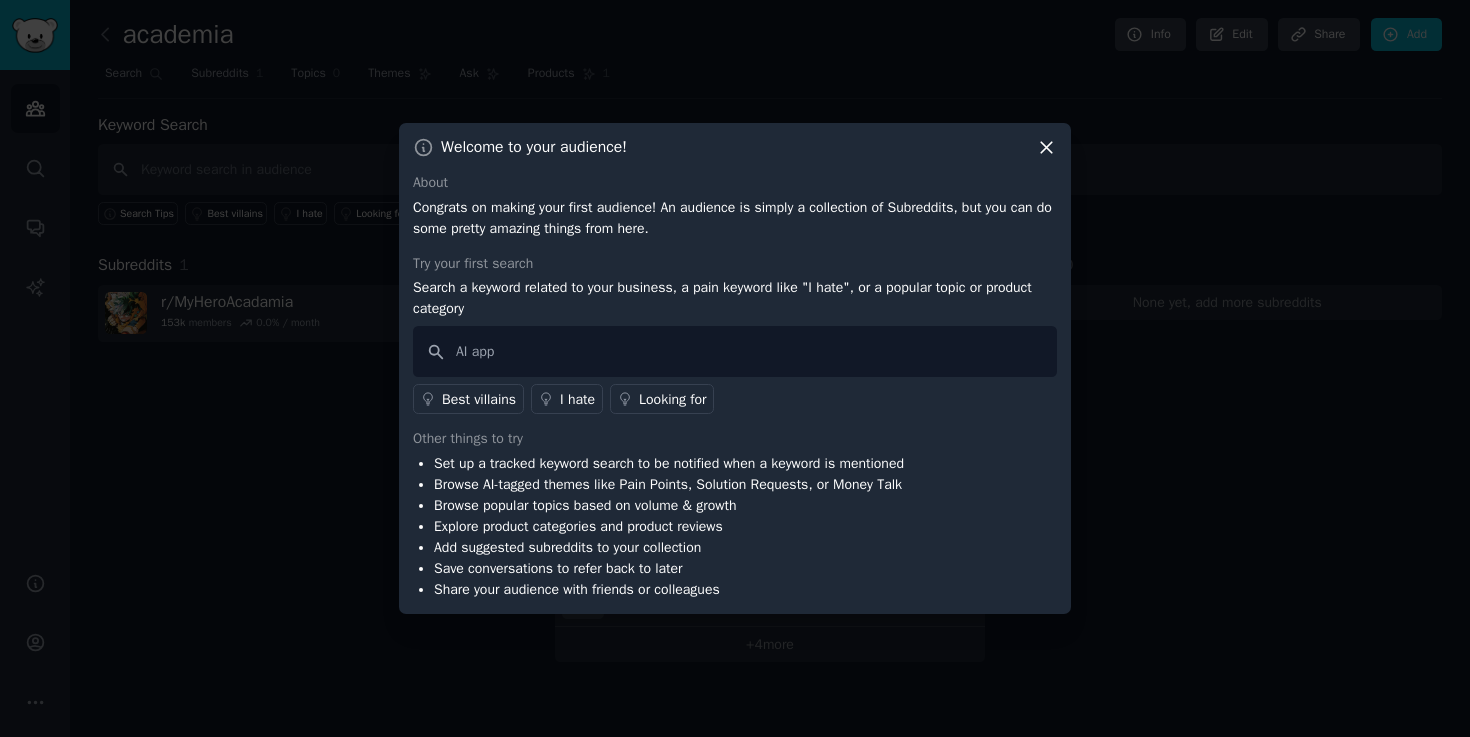 click on "Looking for" at bounding box center [672, 399] 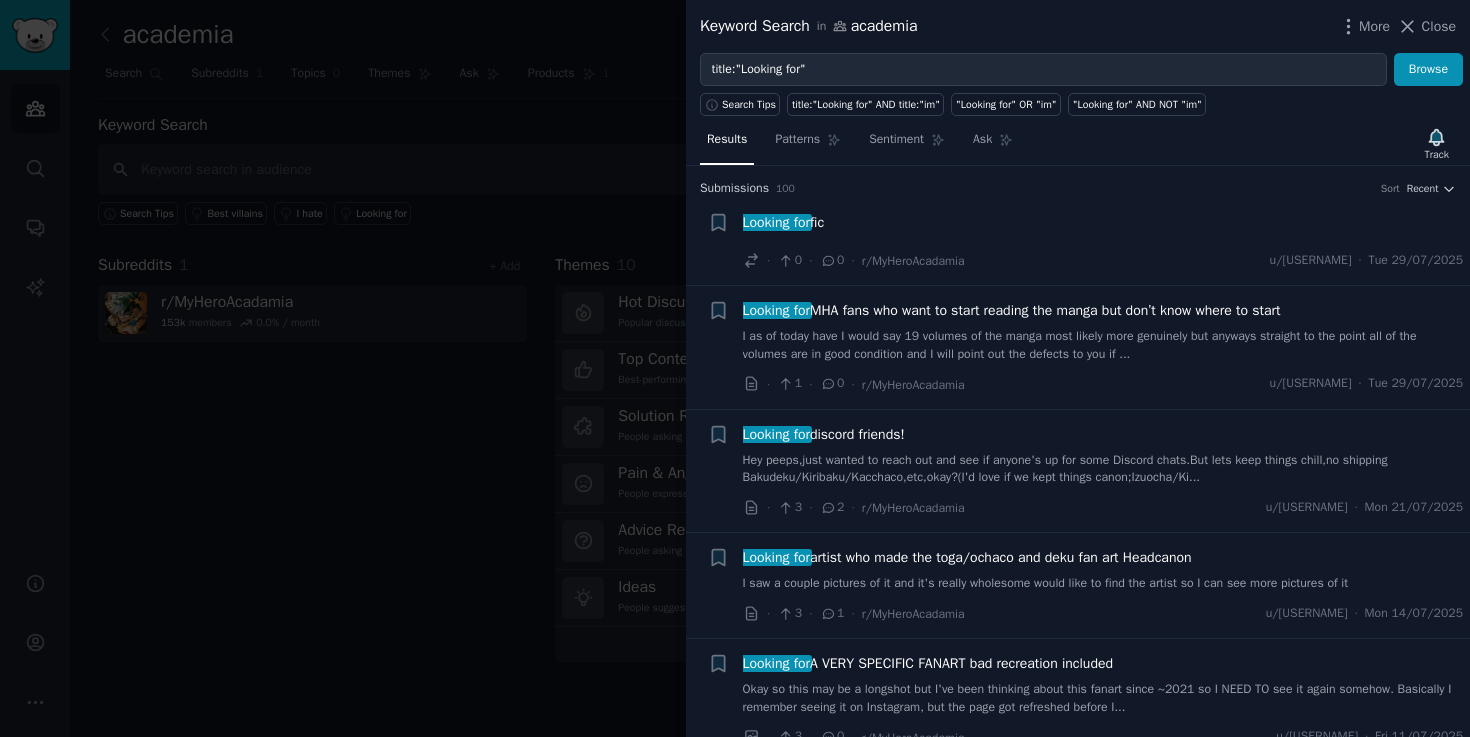 click on "More Close" at bounding box center [1397, 26] 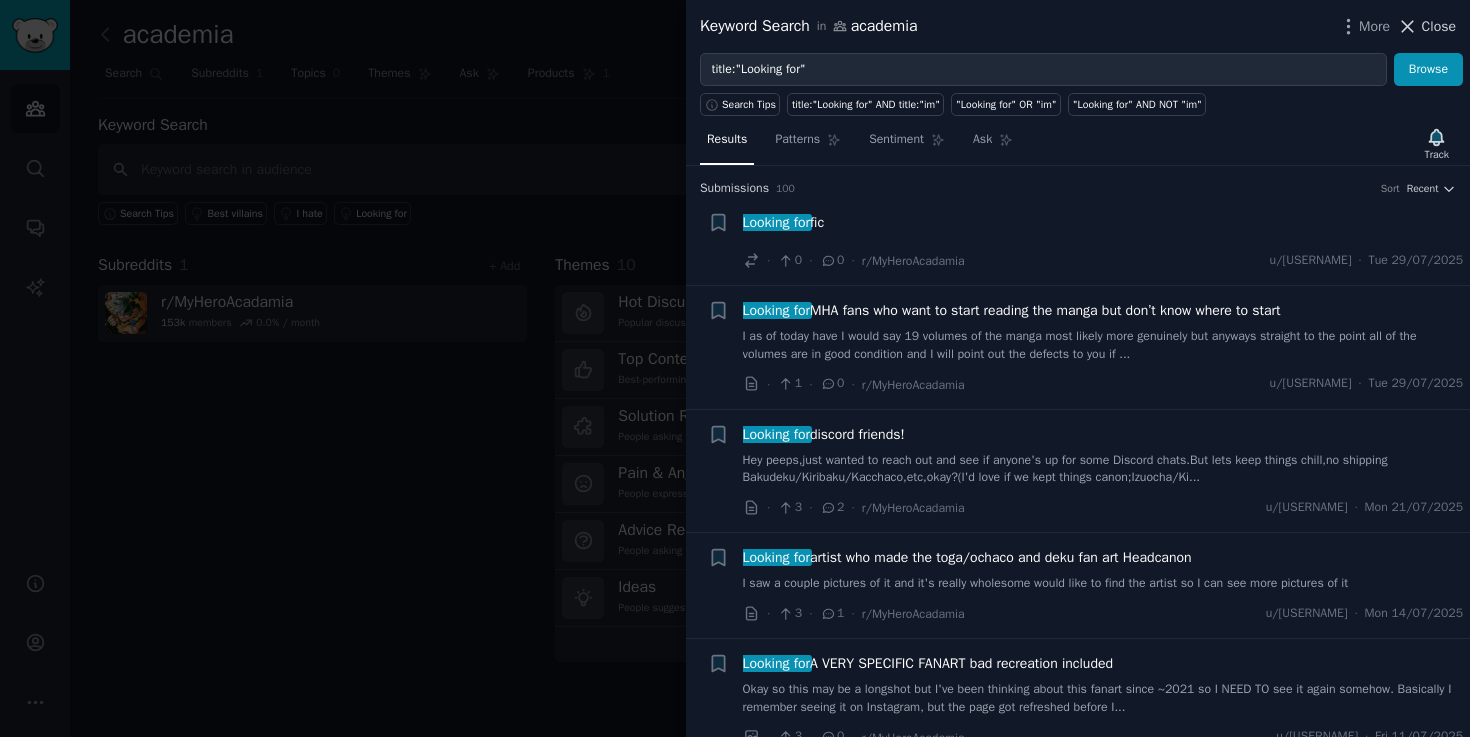 click 